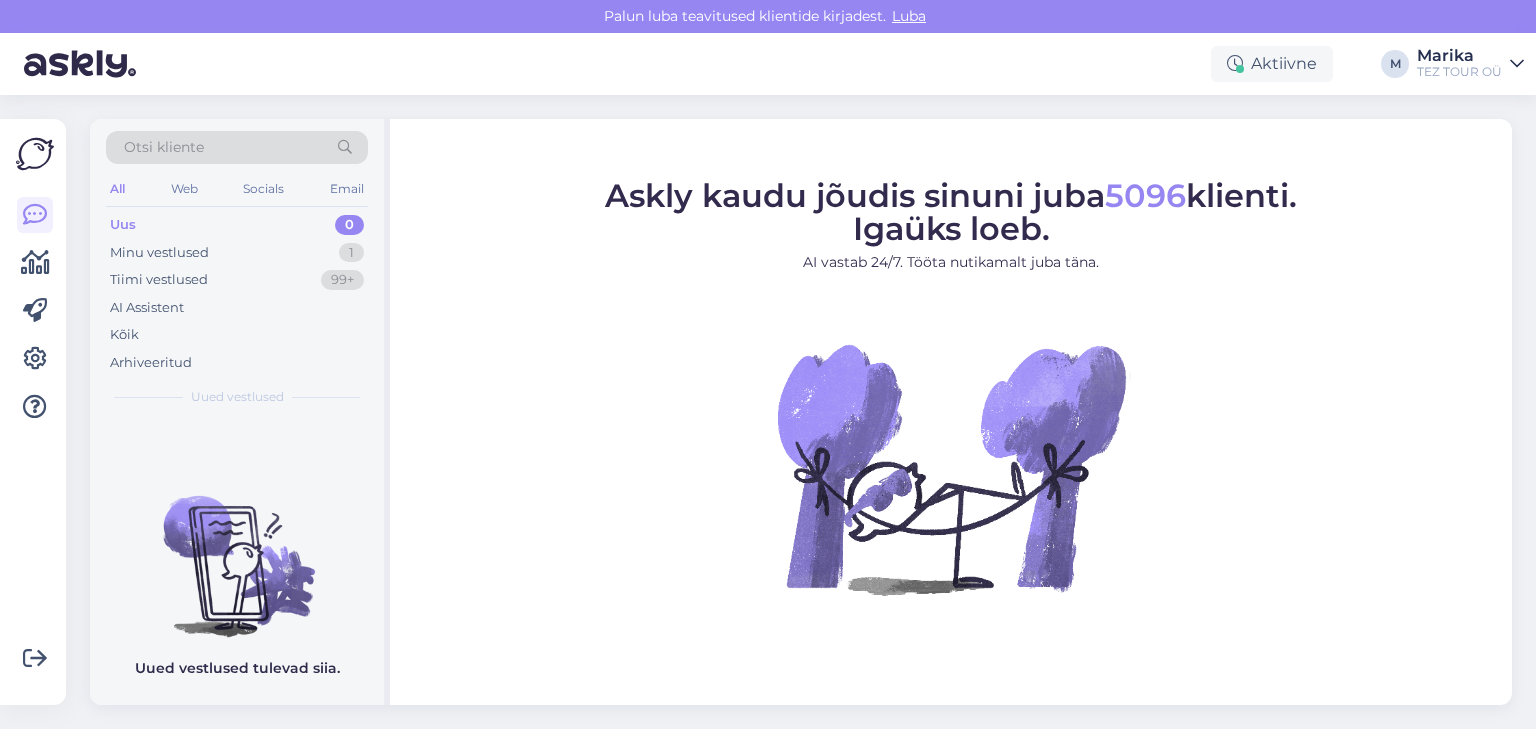 scroll, scrollTop: 0, scrollLeft: 0, axis: both 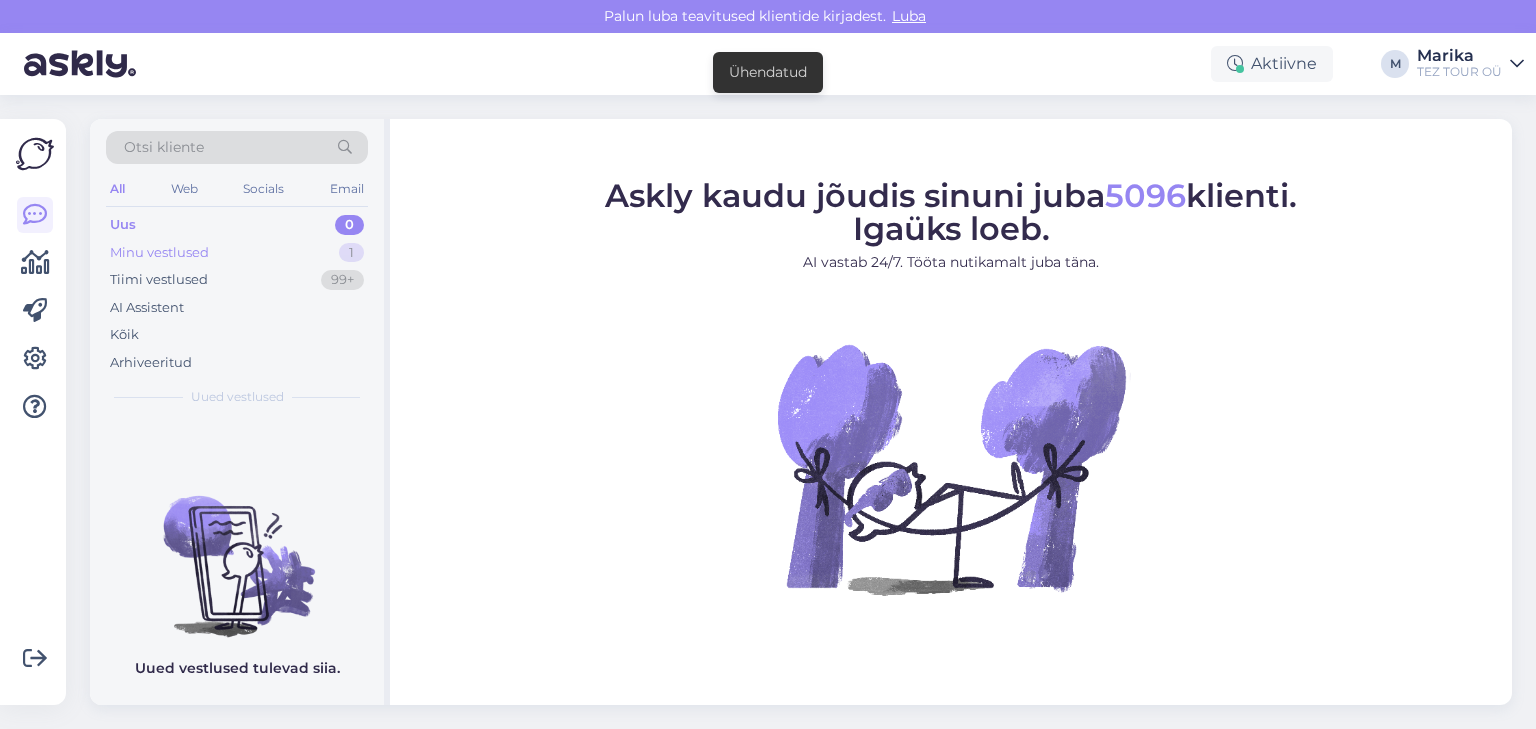 click on "Minu vestlused 1" at bounding box center [237, 253] 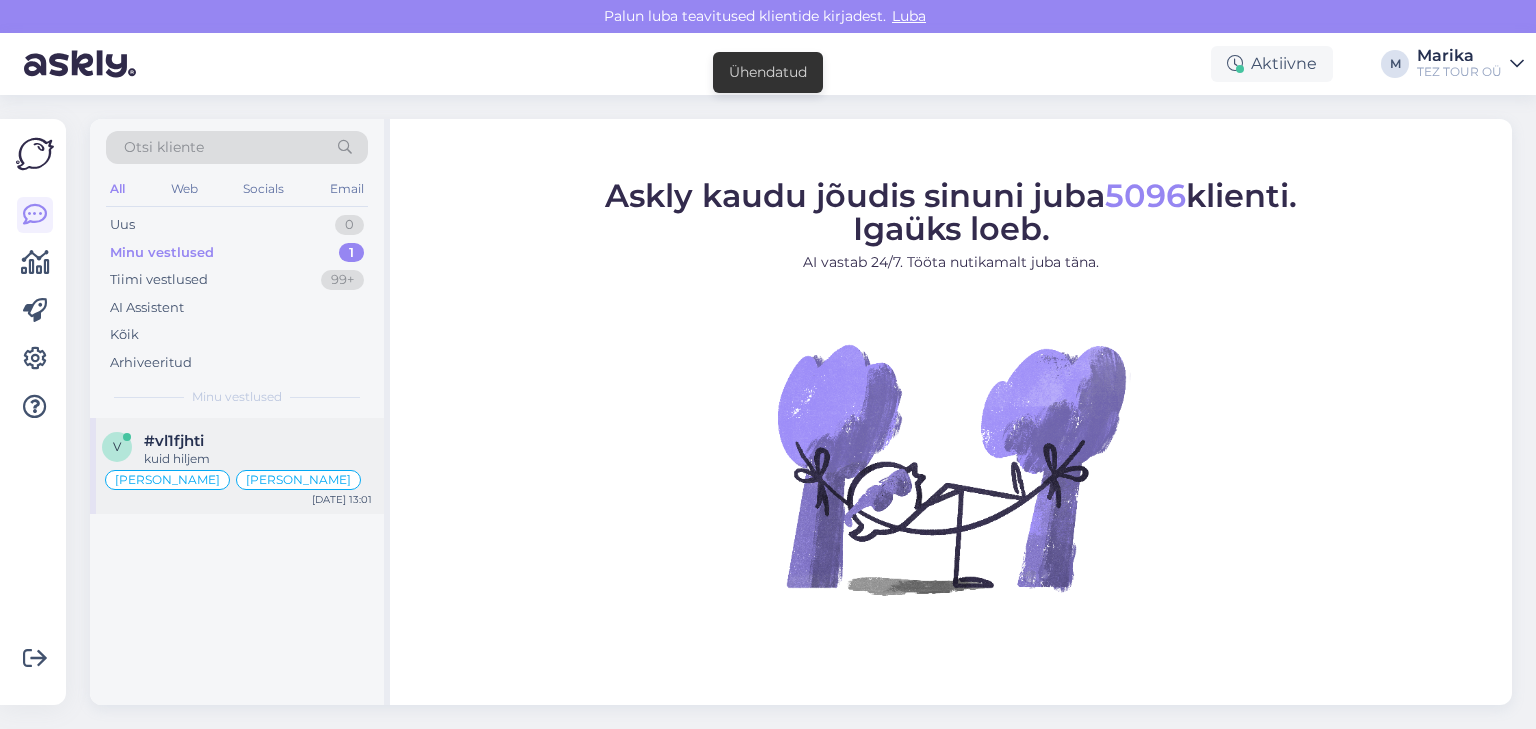 click on "#vl1fjhti" at bounding box center [258, 441] 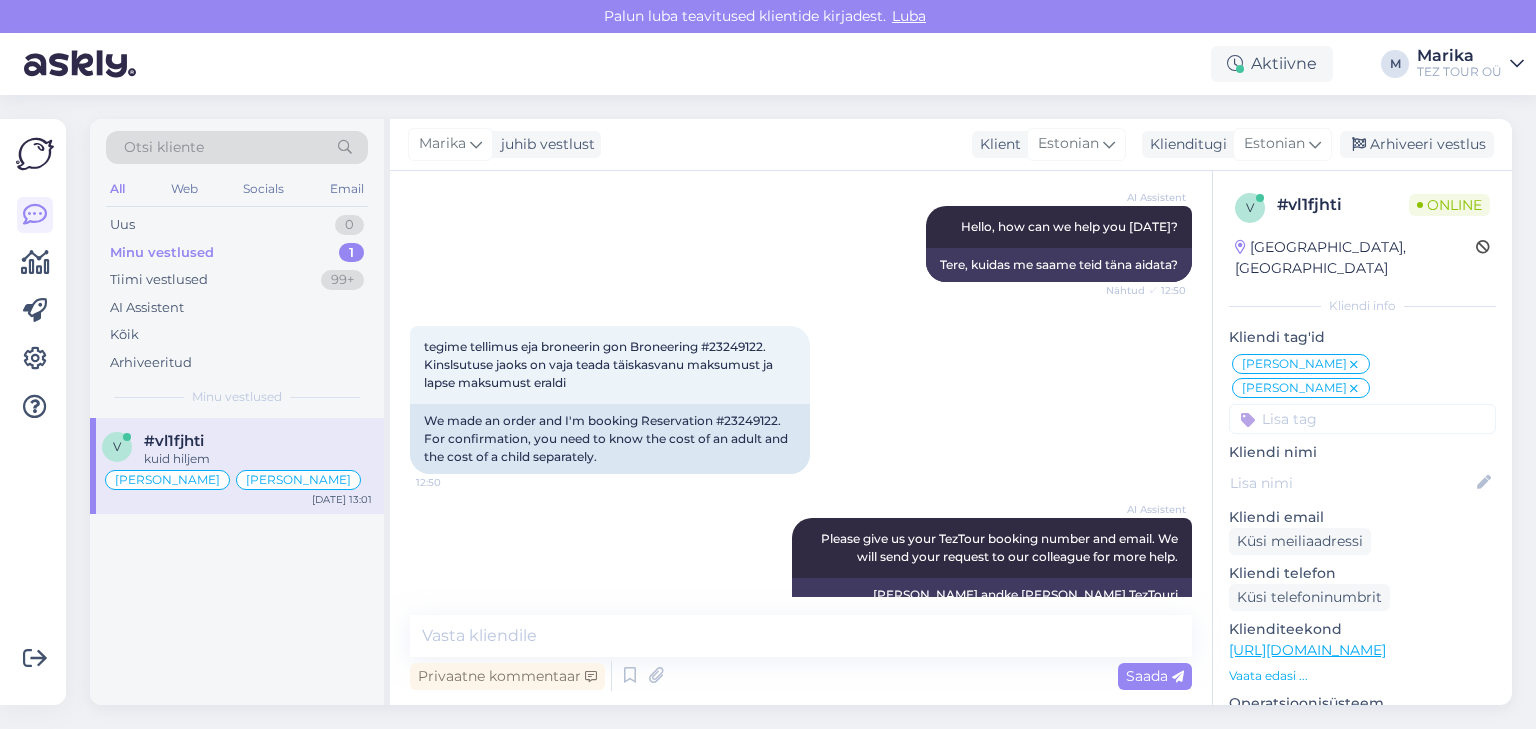 scroll, scrollTop: 213, scrollLeft: 0, axis: vertical 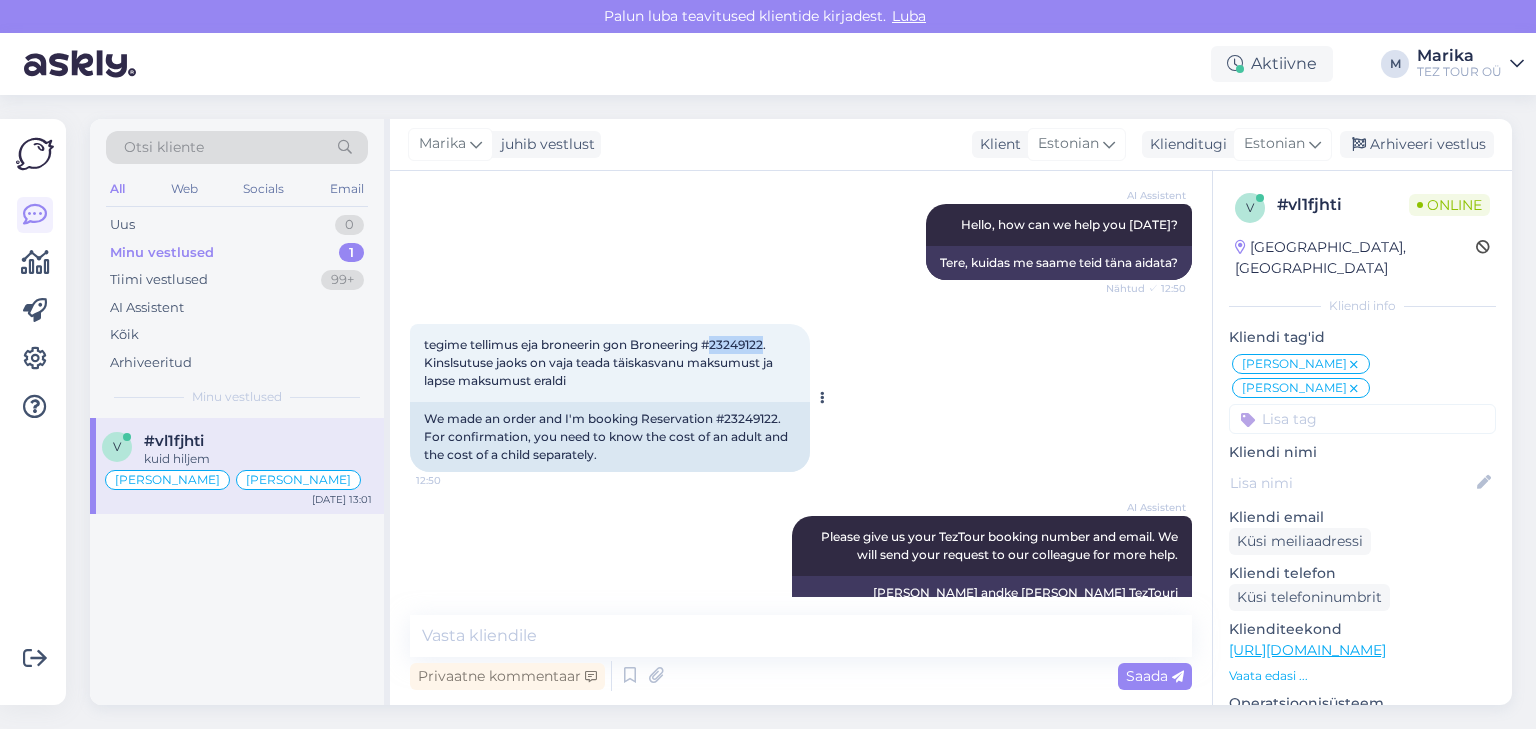 drag, startPoint x: 718, startPoint y: 344, endPoint x: 767, endPoint y: 342, distance: 49.0408 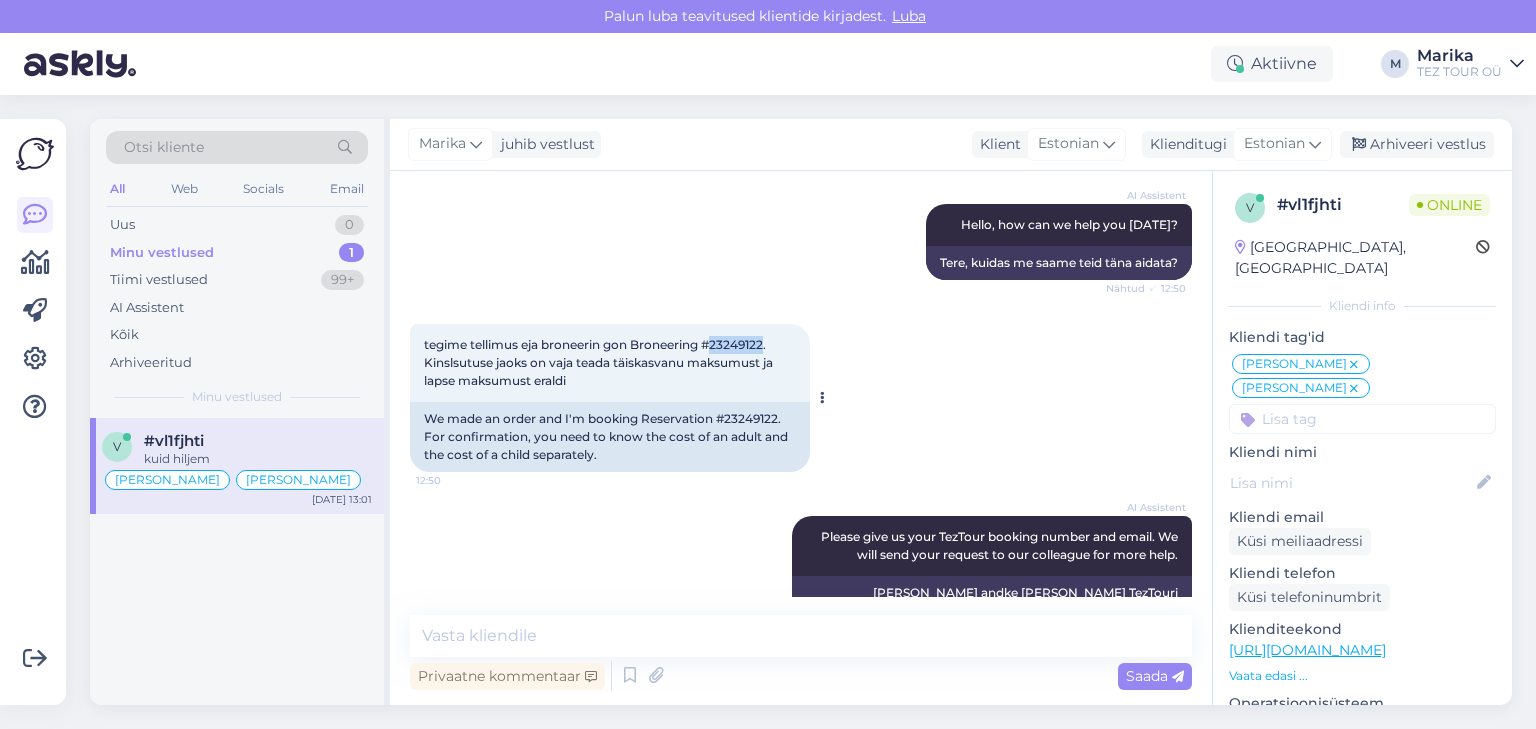 click on "tegime tellimus eja broneerin gon Broneering #23249122. Kinslsutuse jaoks on vaja teada täiskasvanu maksumust ja lapse maksumust eraldi" at bounding box center [600, 362] 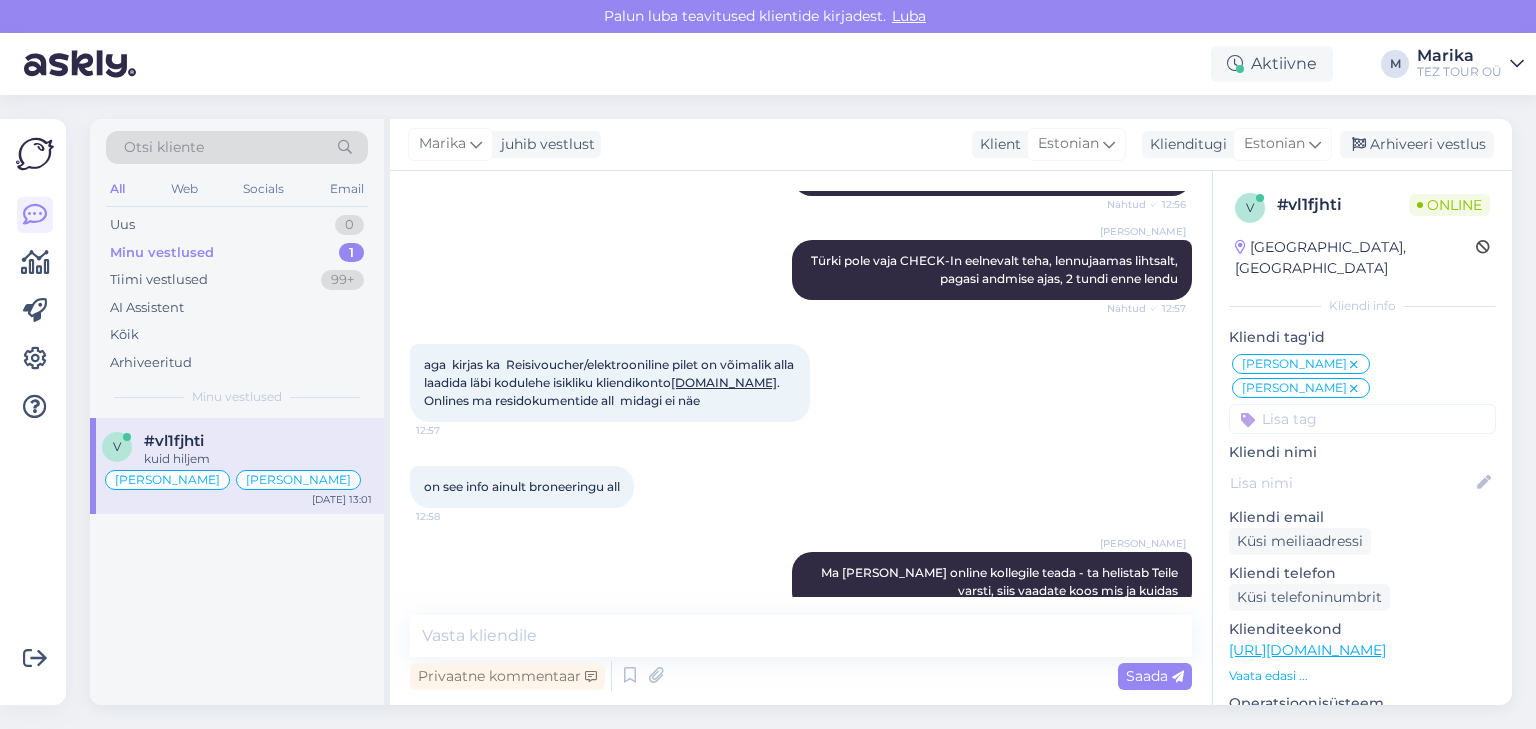 scroll, scrollTop: 2133, scrollLeft: 0, axis: vertical 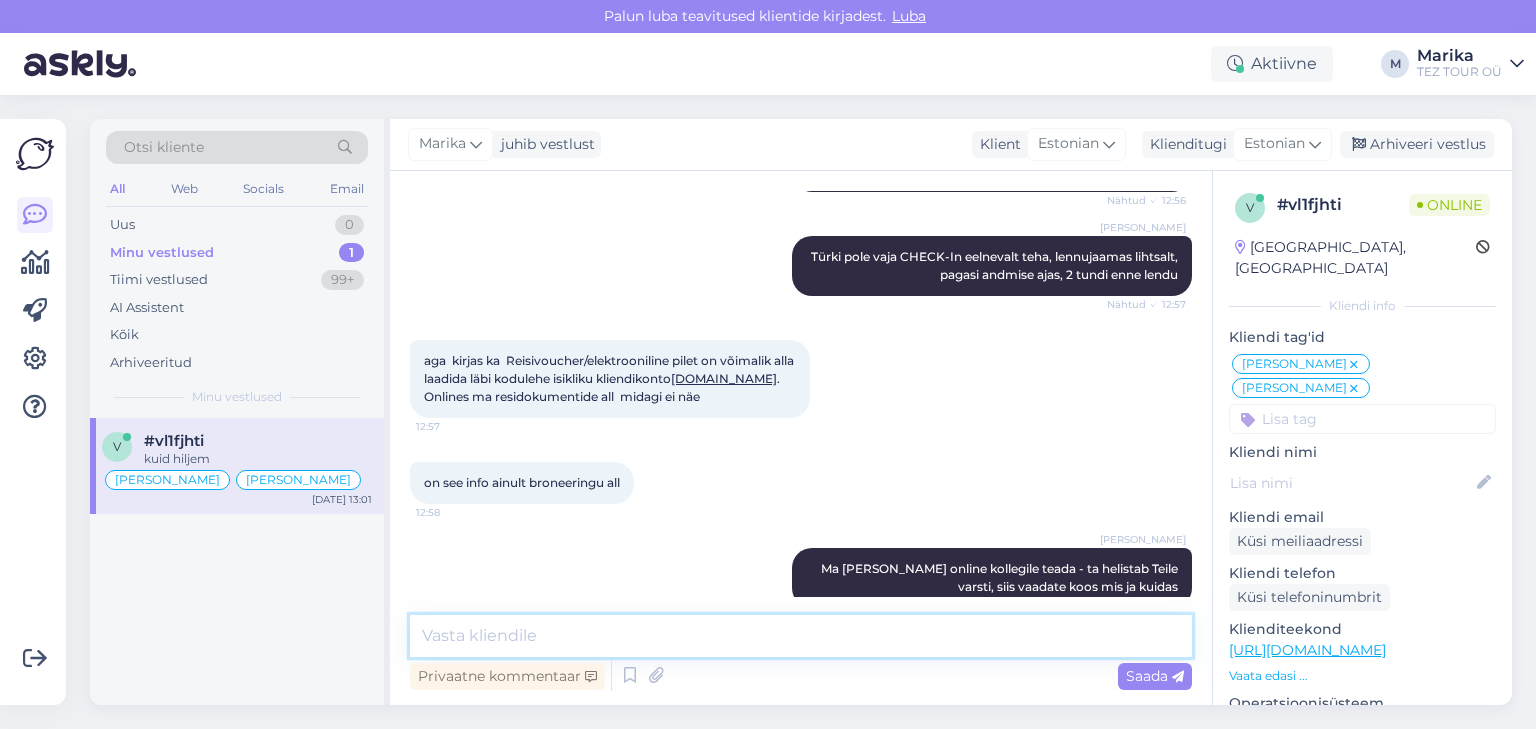 click at bounding box center [801, 636] 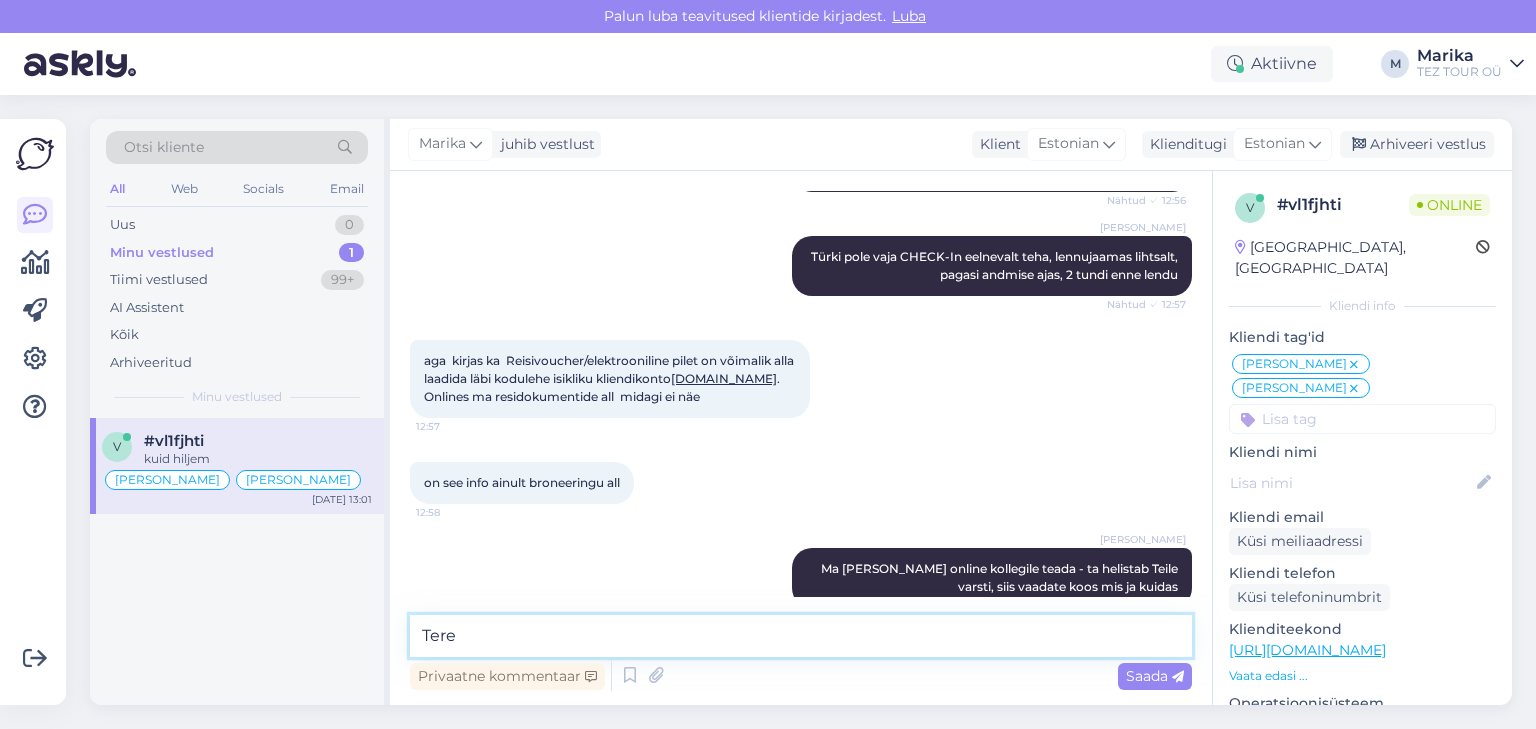 type on "Tere!" 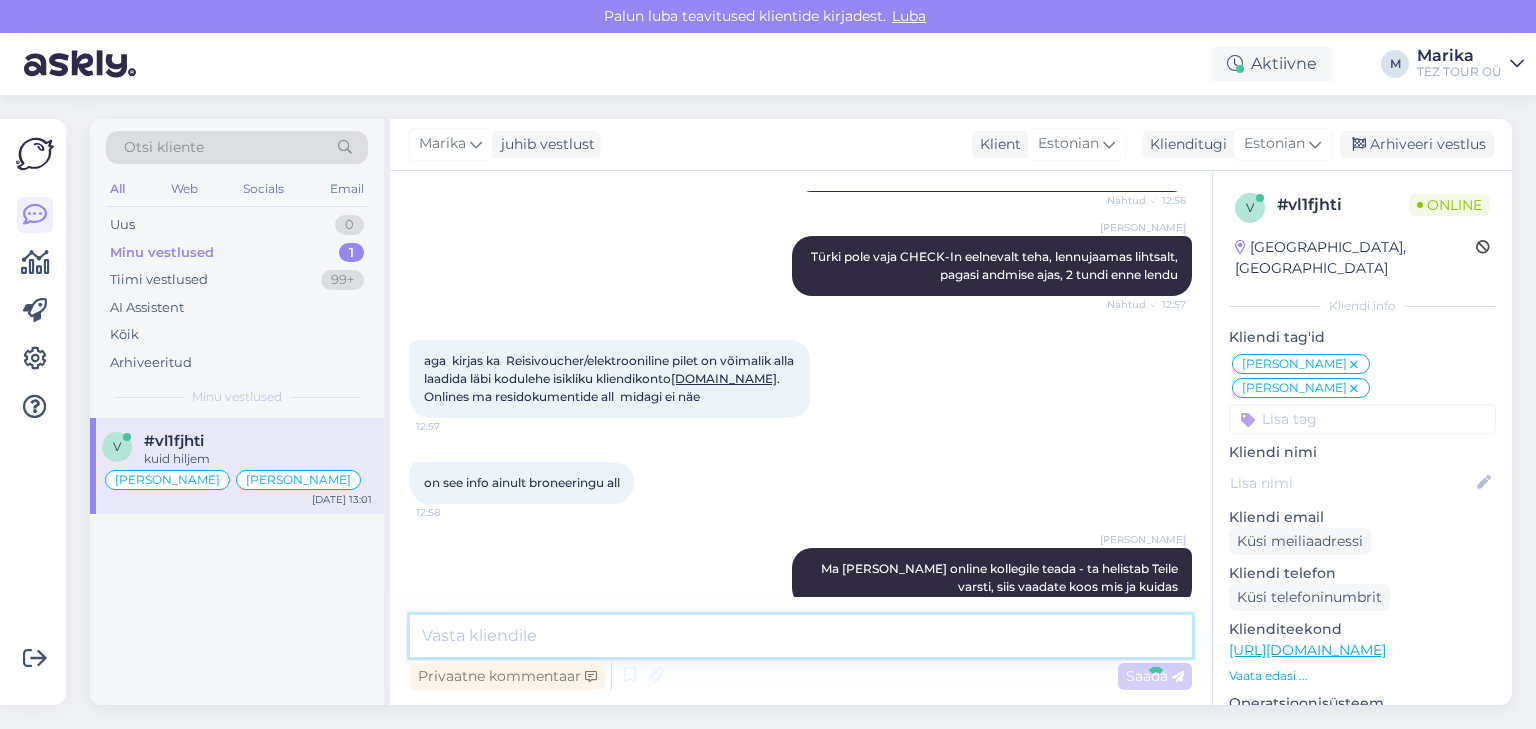 scroll, scrollTop: 2614, scrollLeft: 0, axis: vertical 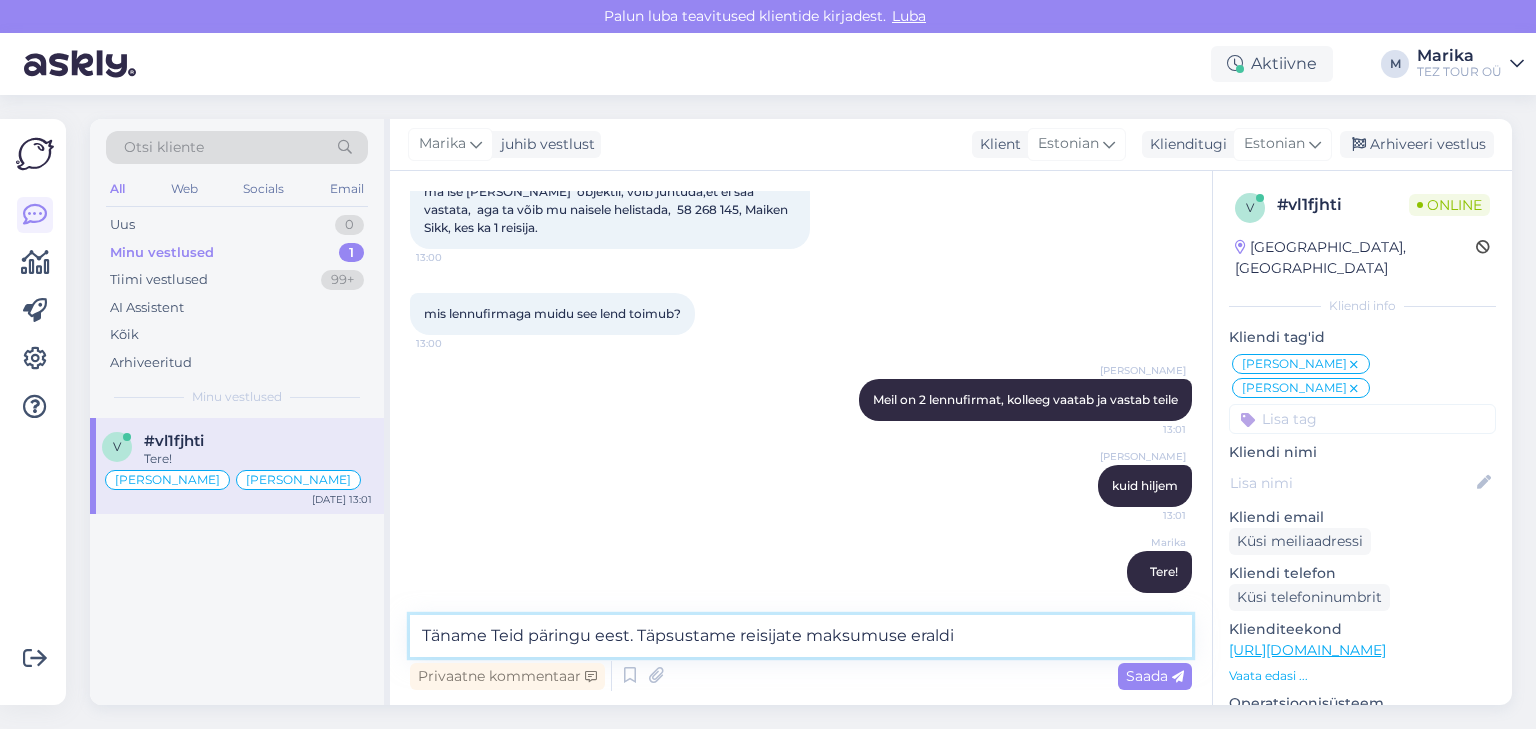 click on "Täname Teid päringu eest. Täpsustame reisijate maksumuse eraldi" at bounding box center (801, 636) 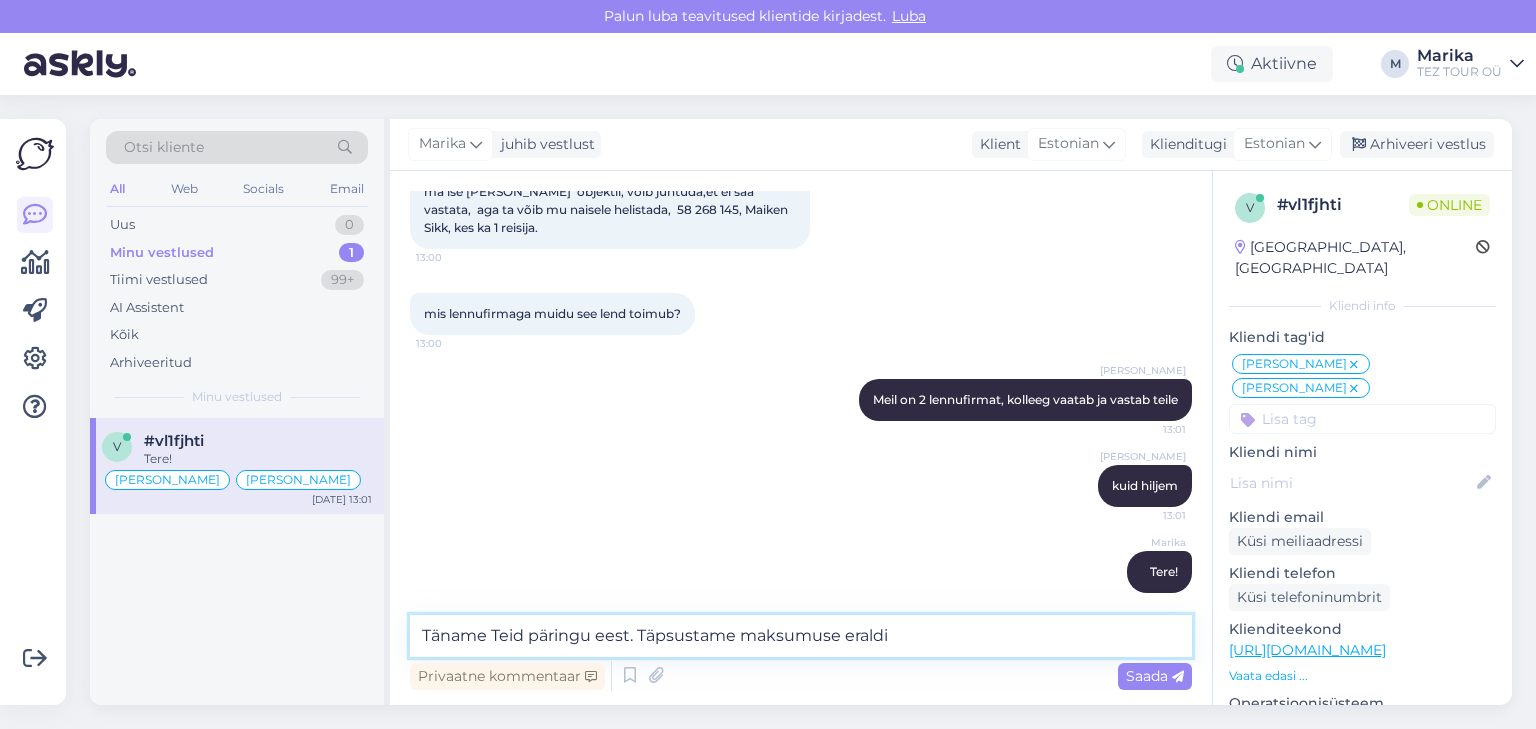 click on "Täname Teid päringu eest. Täpsustame maksumuse eraldi" at bounding box center (801, 636) 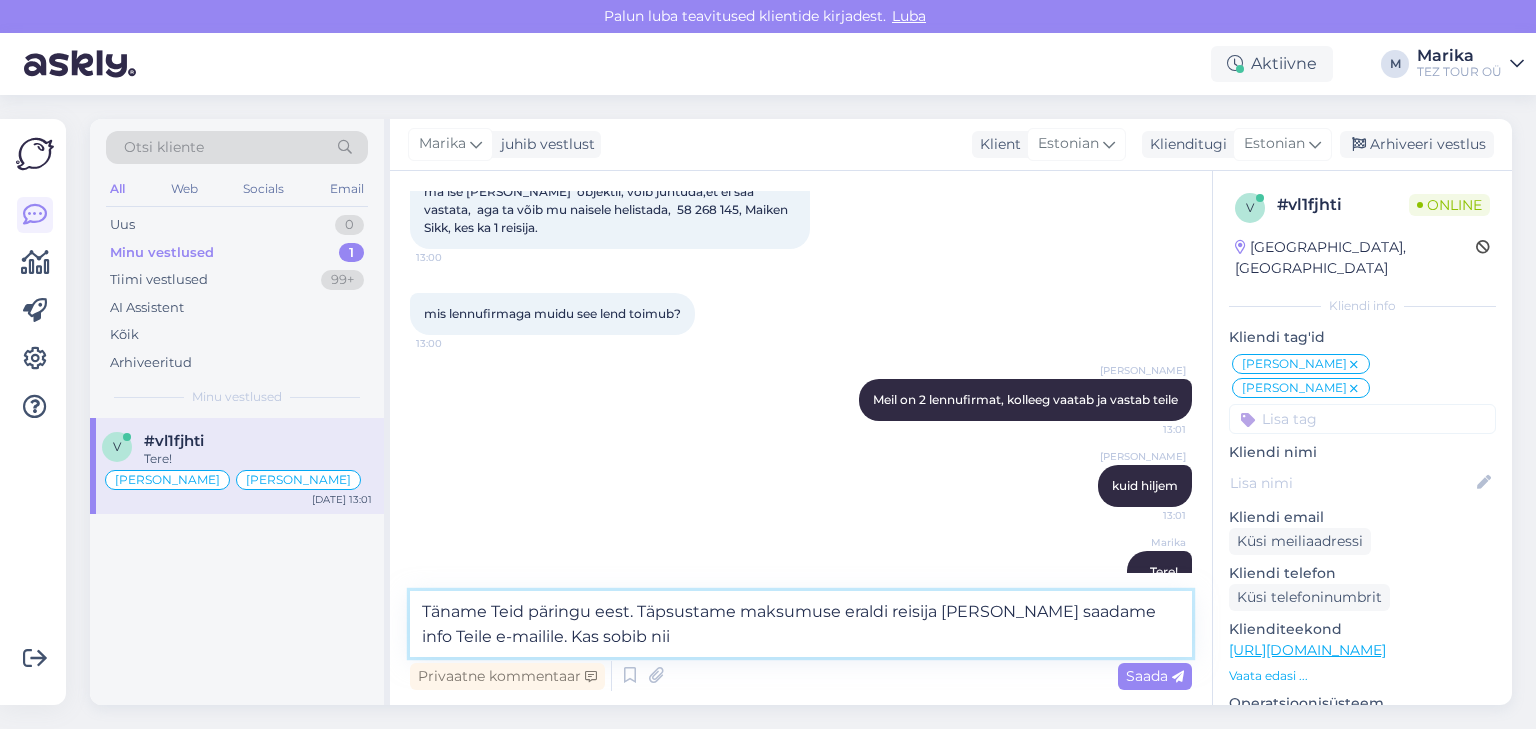 type on "Täname Teid päringu eest. Täpsustame maksumuse eraldi reisija kaupa ja saadame info Teile e-mailile. Kas sobib nii?" 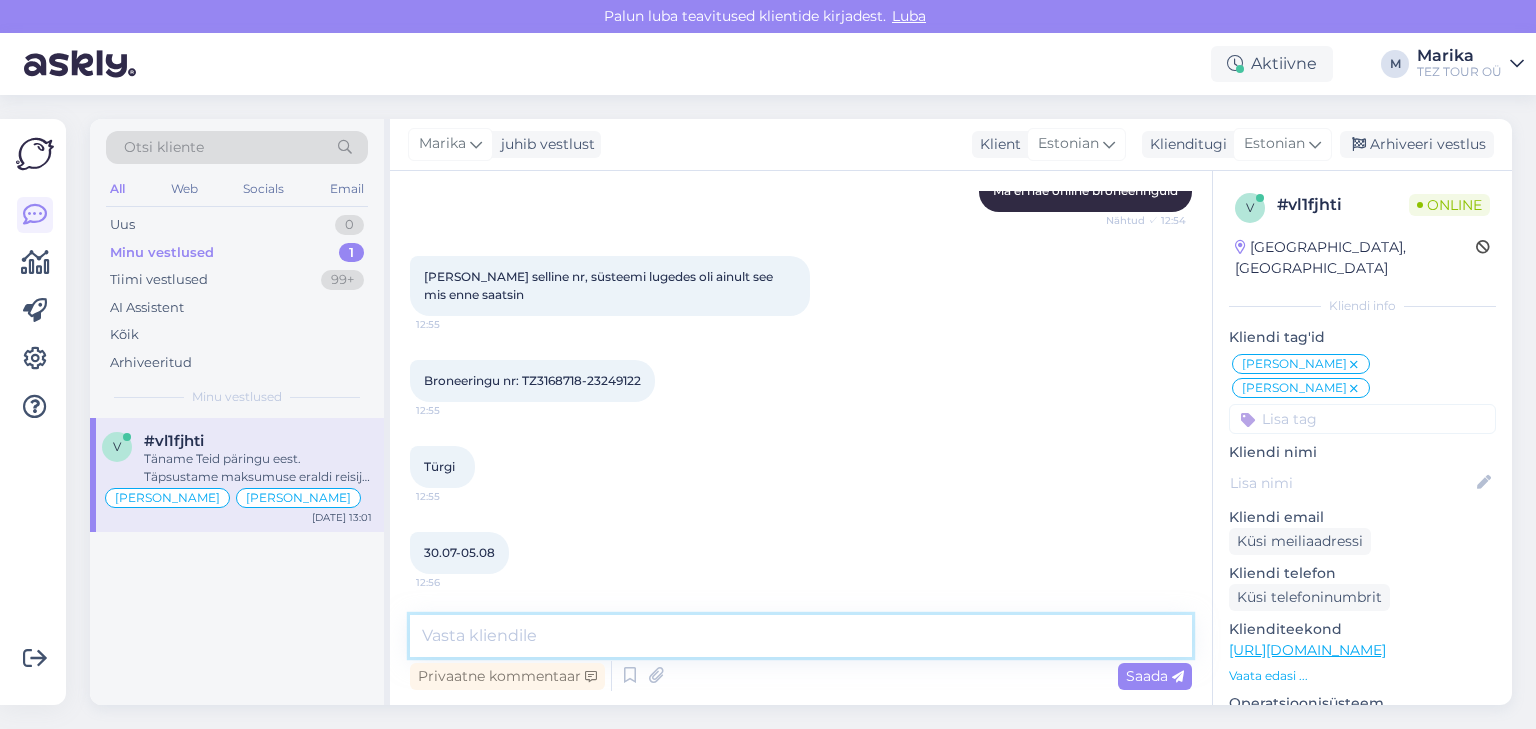 scroll, scrollTop: 1544, scrollLeft: 0, axis: vertical 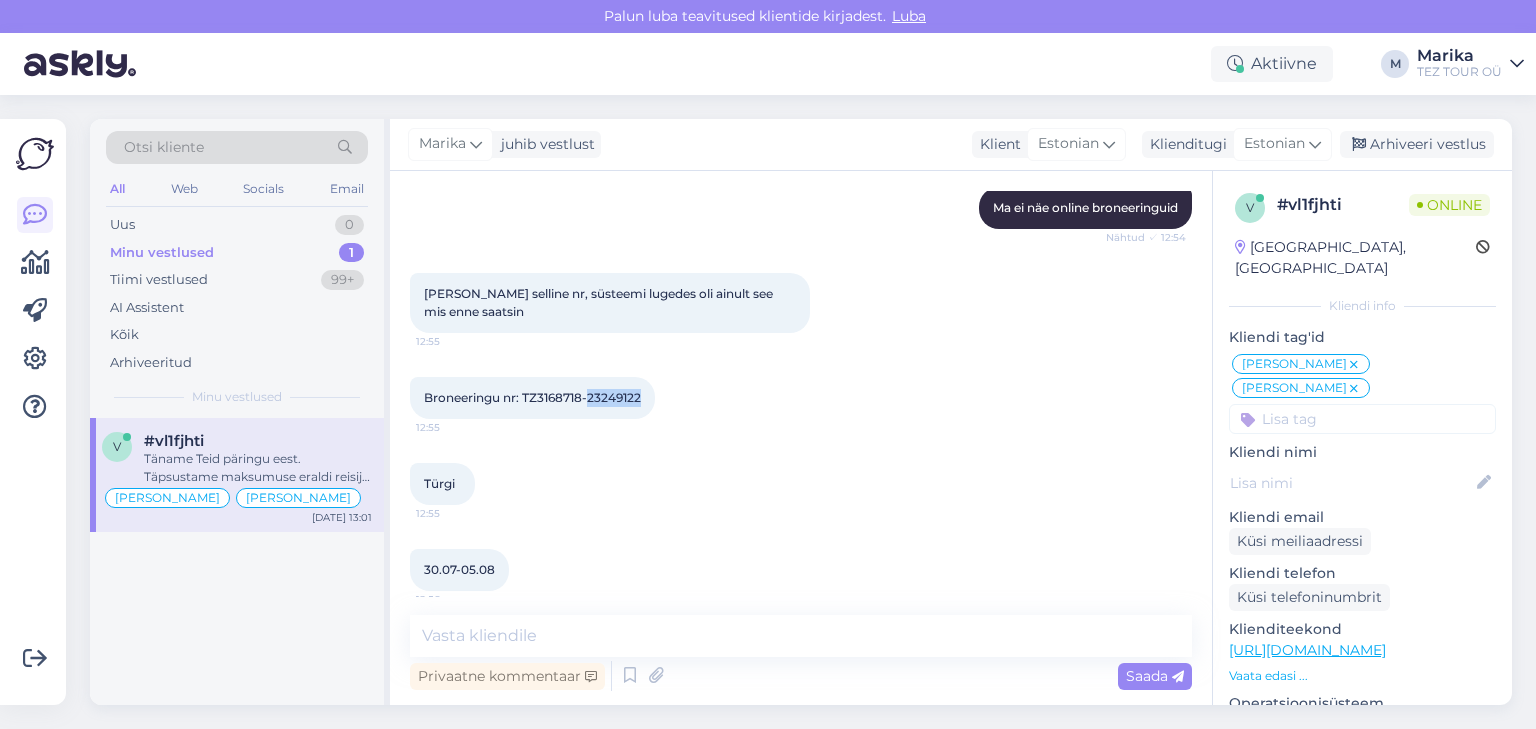 drag, startPoint x: 589, startPoint y: 379, endPoint x: 650, endPoint y: 380, distance: 61.008198 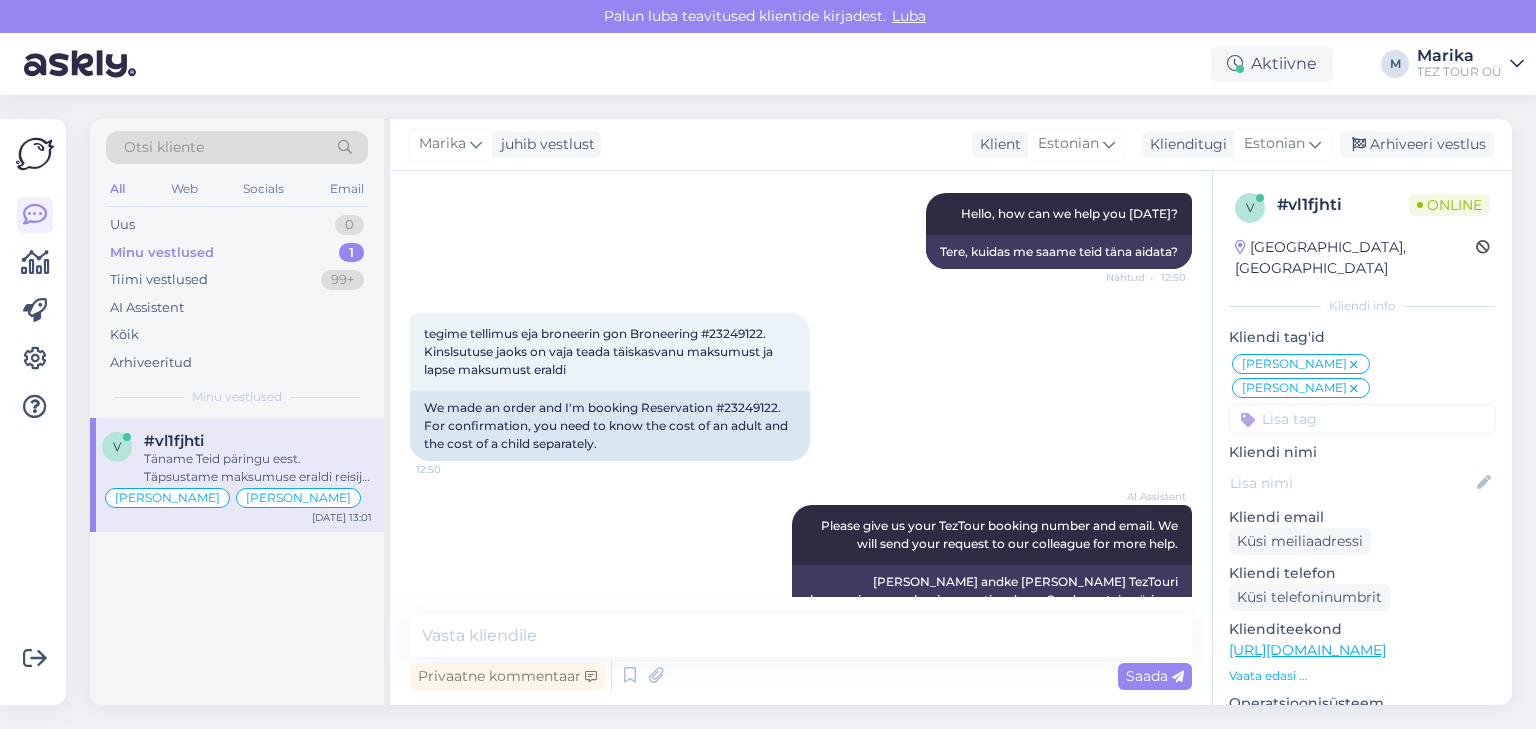 scroll, scrollTop: 0, scrollLeft: 0, axis: both 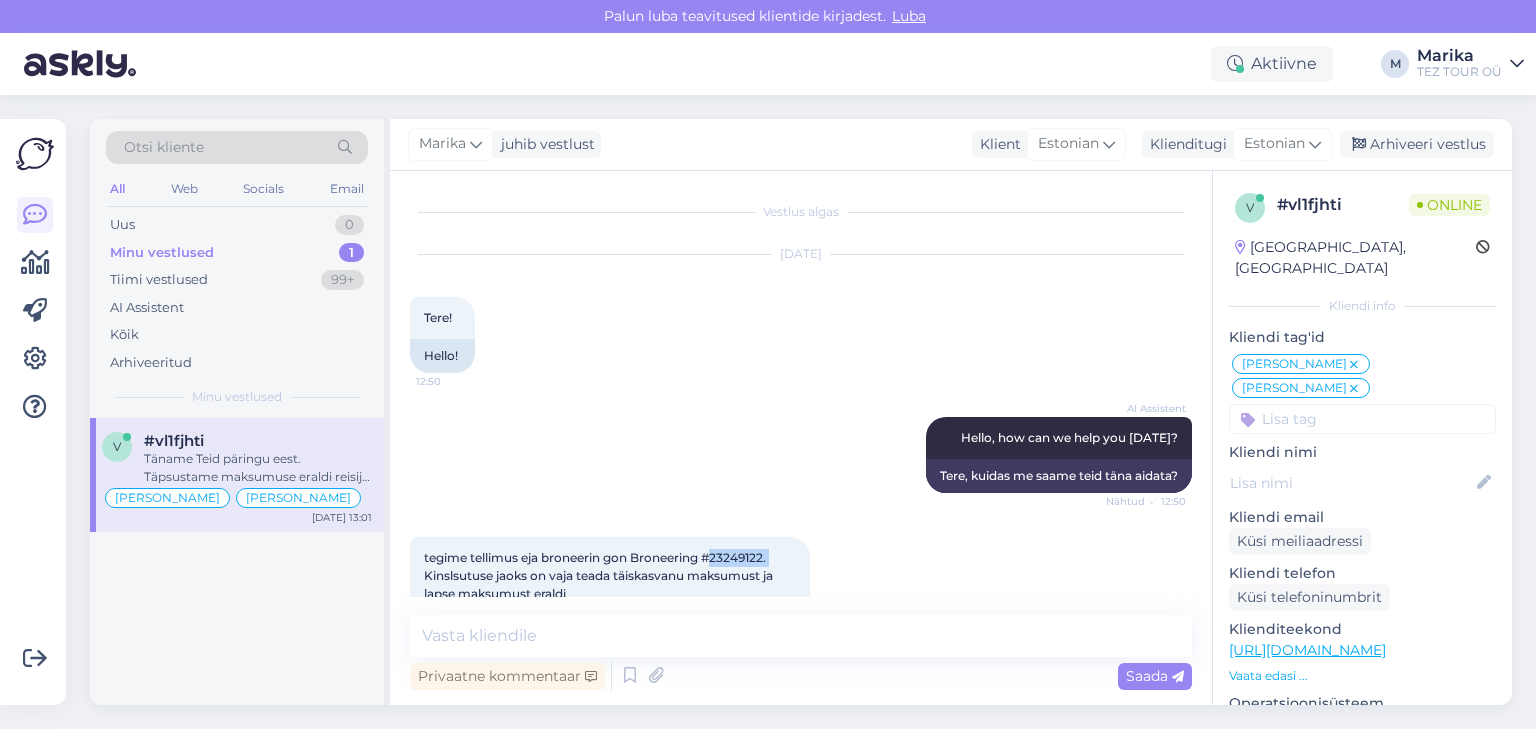 drag, startPoint x: 716, startPoint y: 558, endPoint x: 775, endPoint y: 560, distance: 59.03389 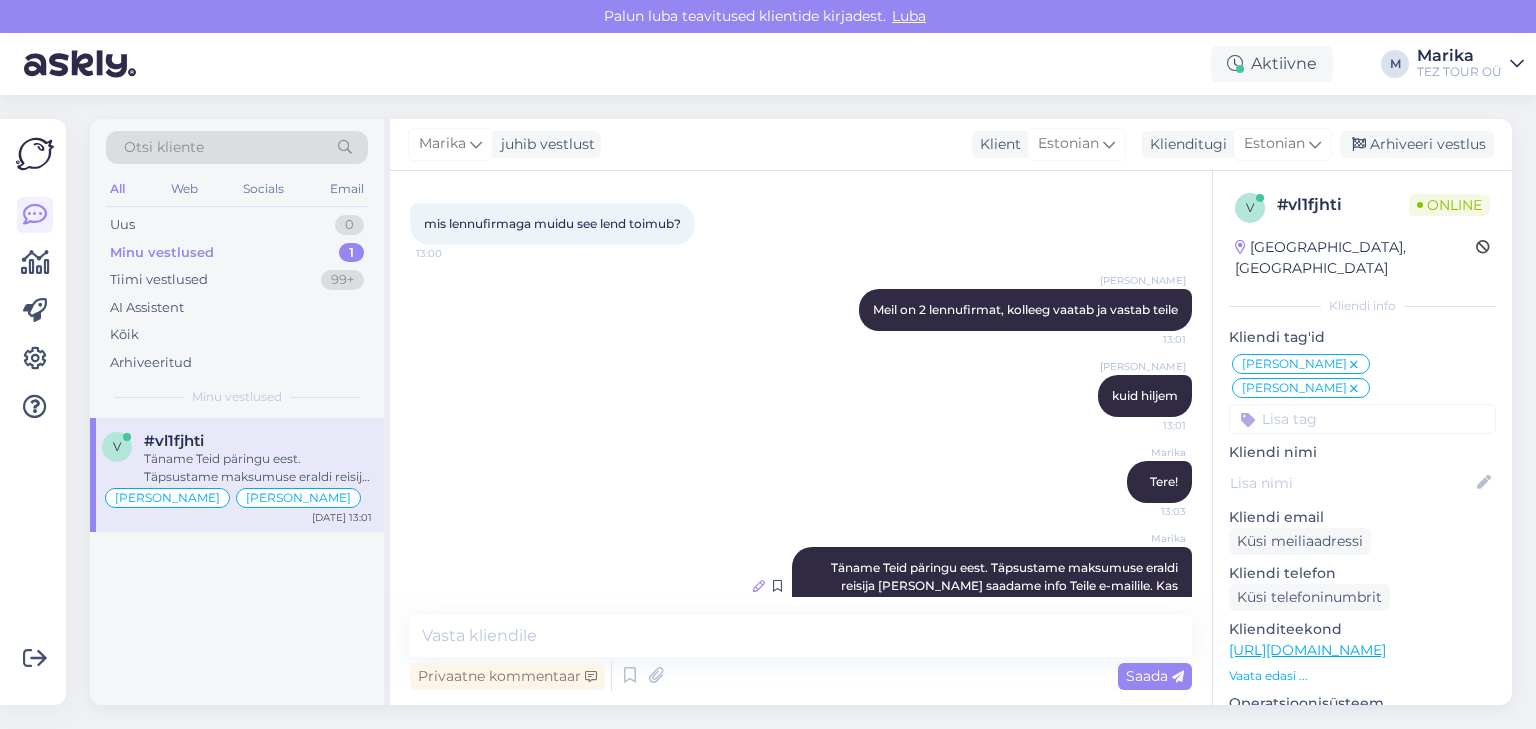 scroll, scrollTop: 2718, scrollLeft: 0, axis: vertical 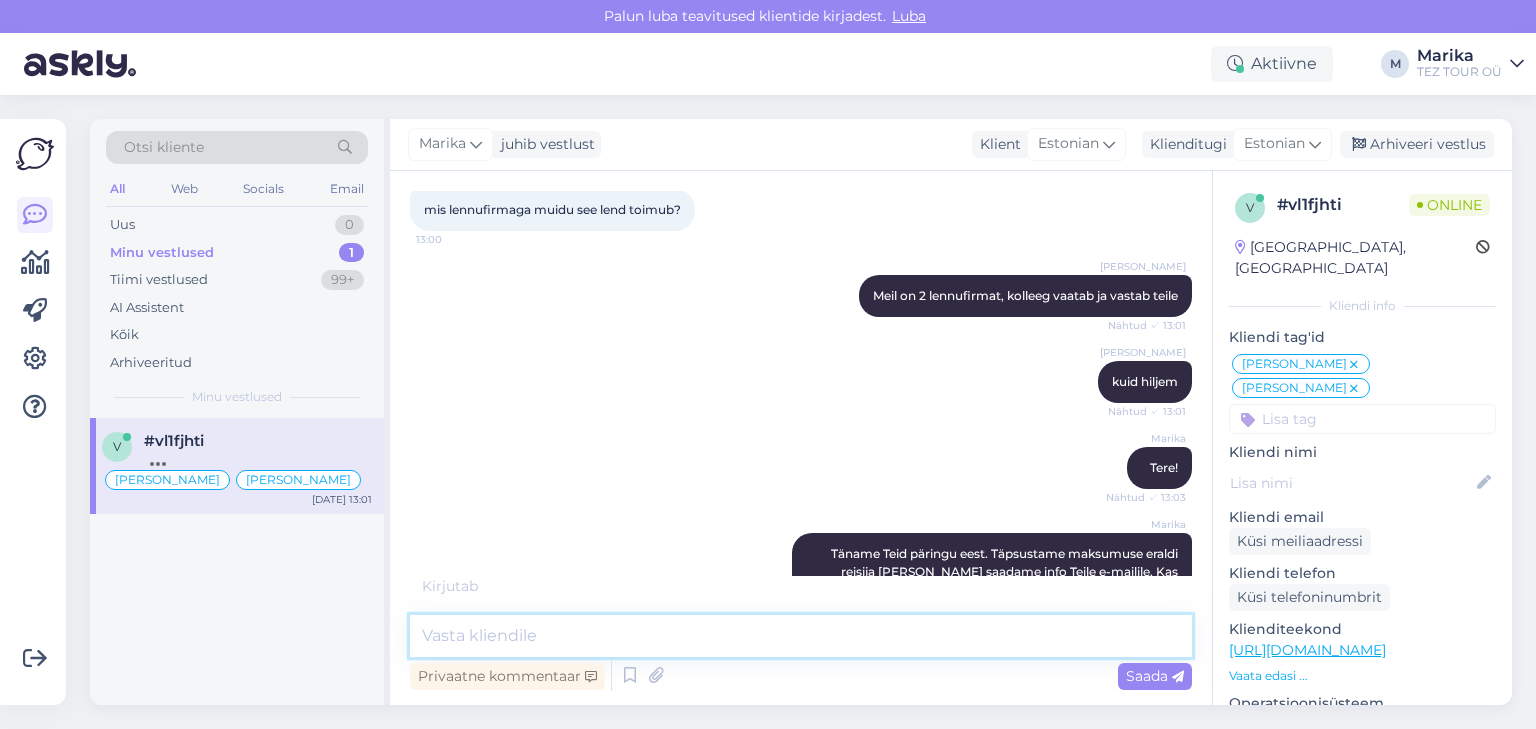 click at bounding box center (801, 636) 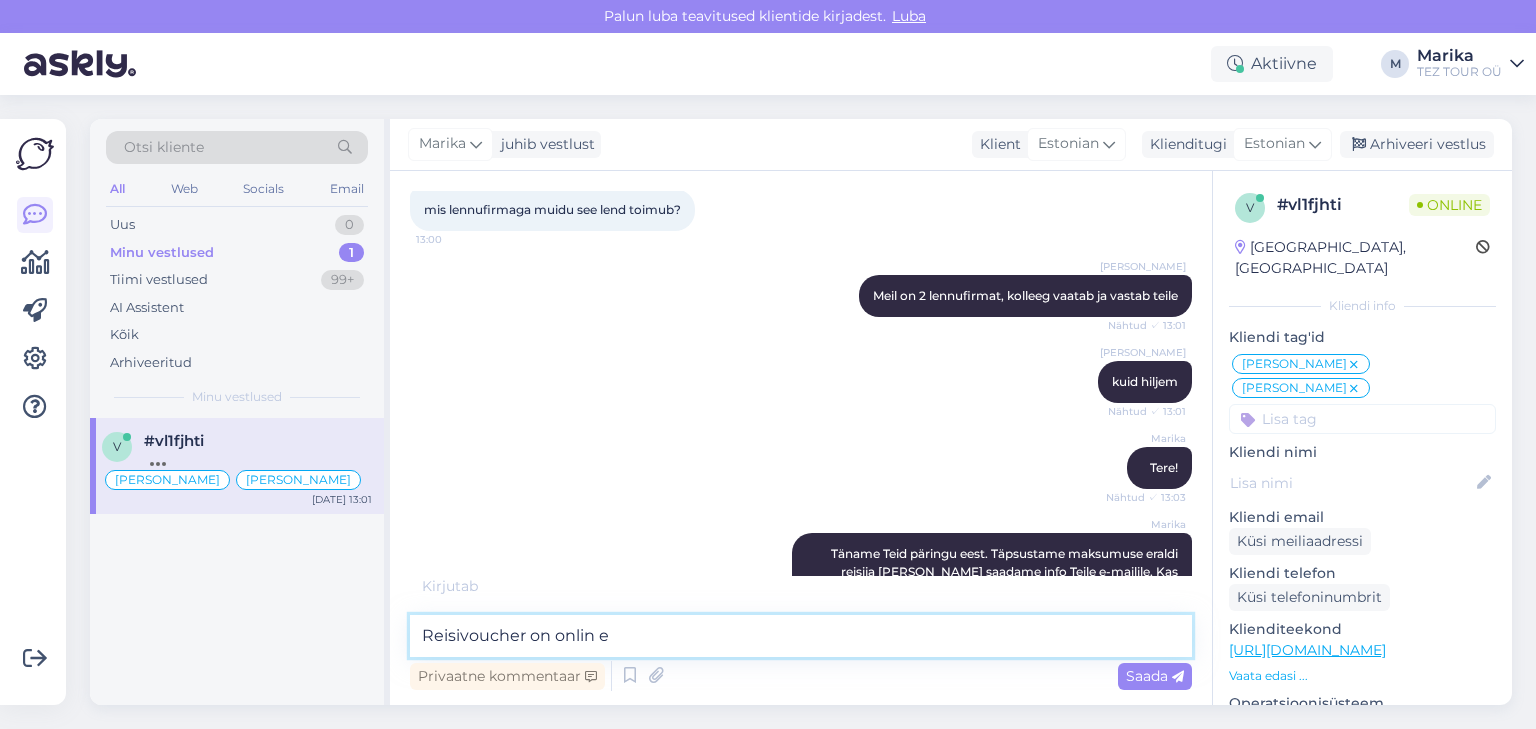 scroll, scrollTop: 2804, scrollLeft: 0, axis: vertical 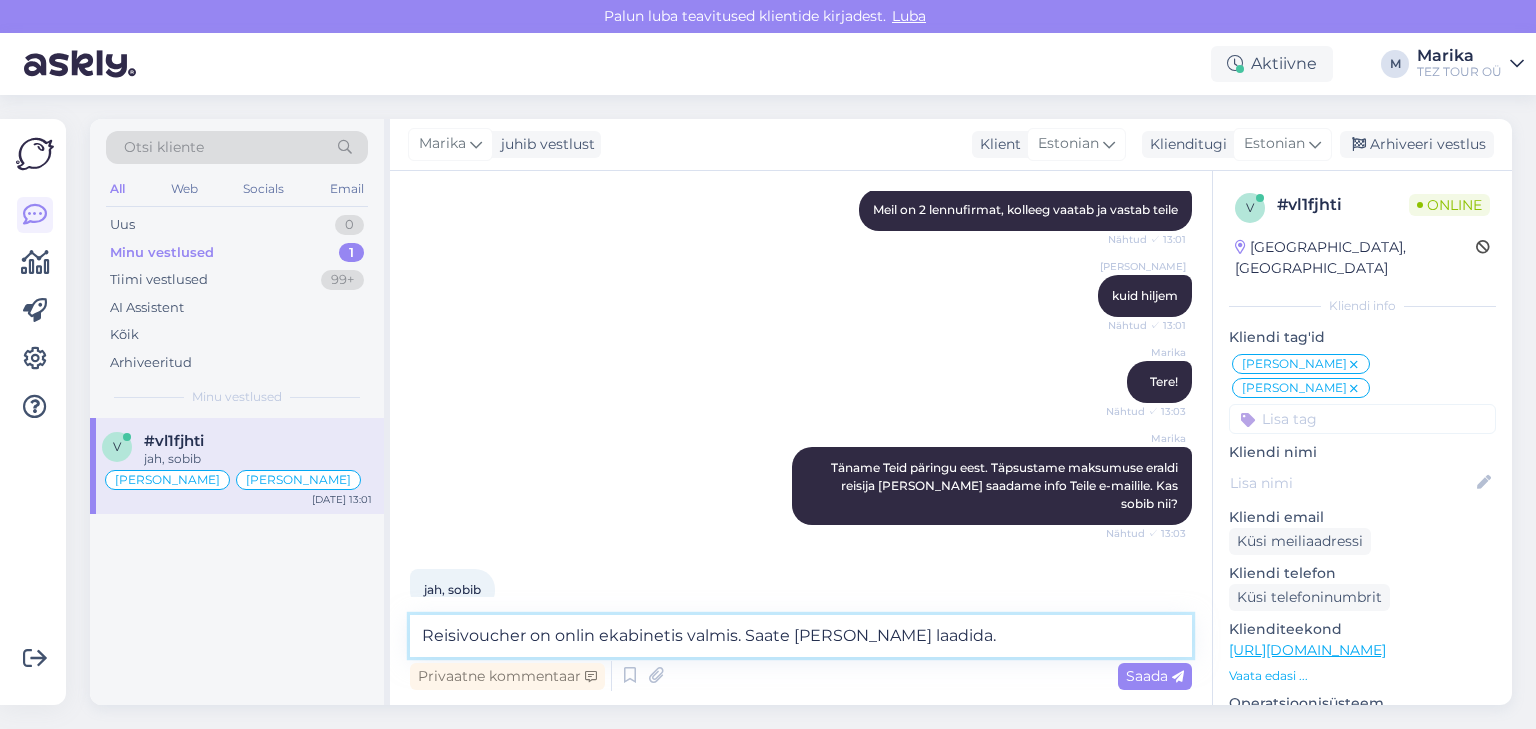 click on "Reisivoucher on onlin ekabinetis valmis. Saate selle alla laadida." at bounding box center [801, 636] 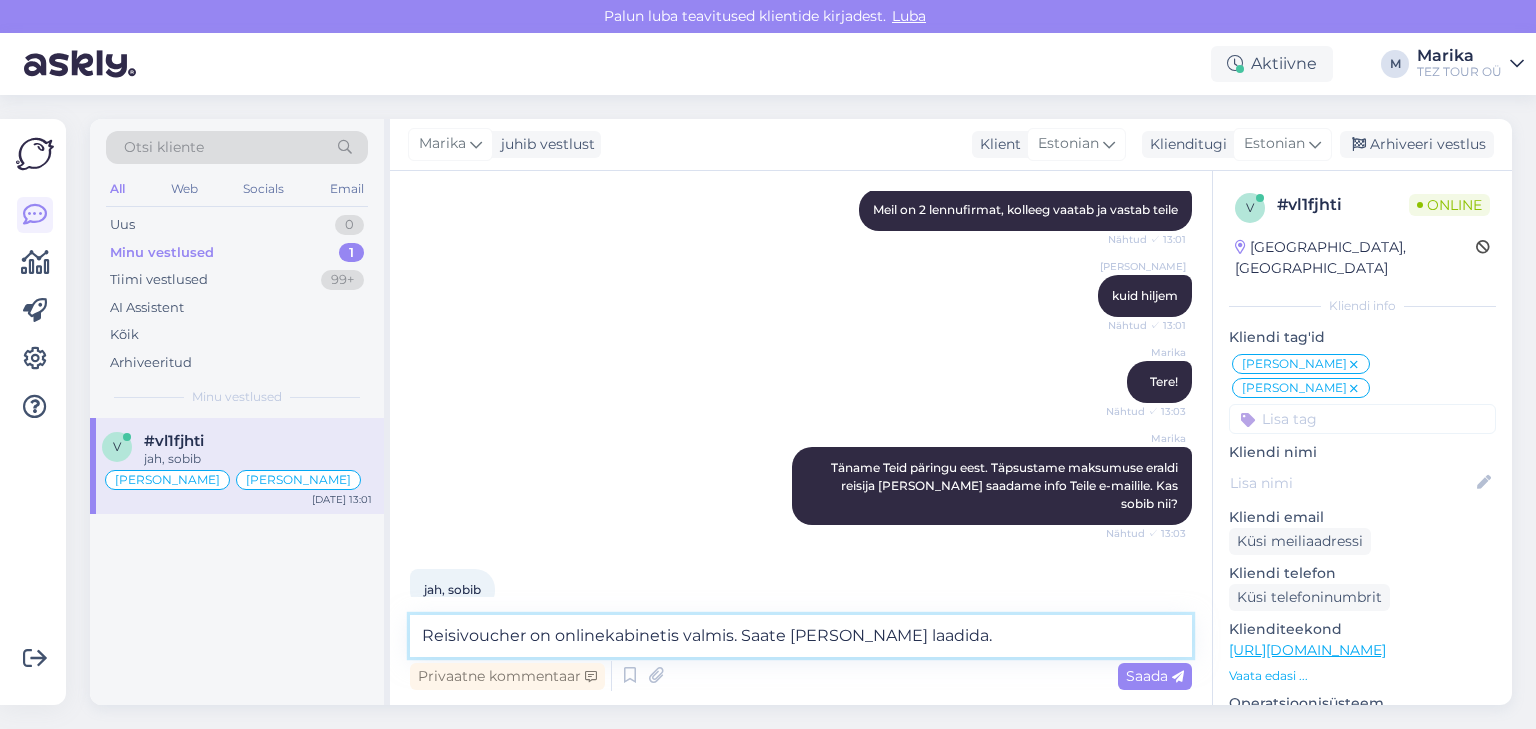 click on "Reisivoucher on onlinekabinetis valmis. Saate selle alla laadida." at bounding box center [801, 636] 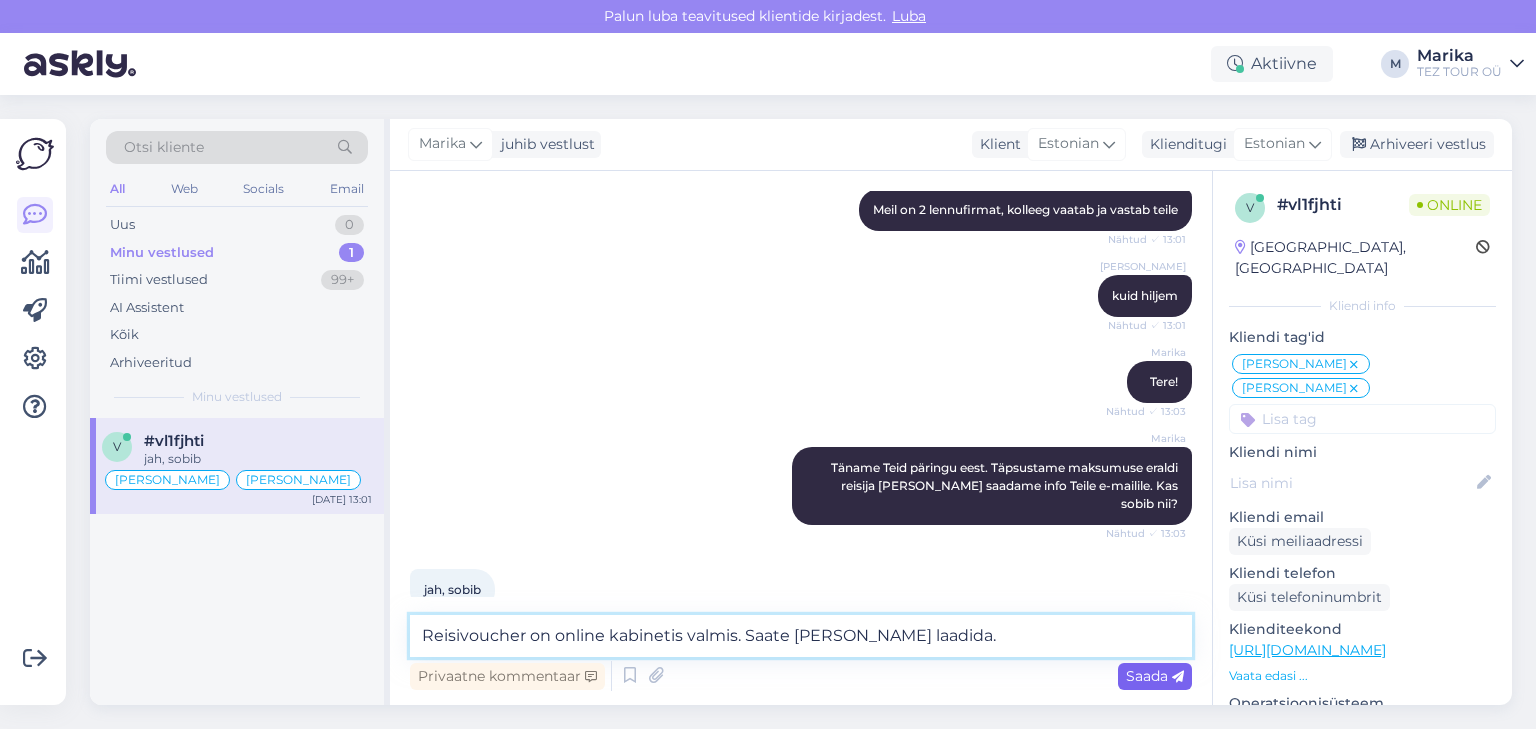 type on "Reisivoucher on online kabinetis valmis. Saate selle alla laadida." 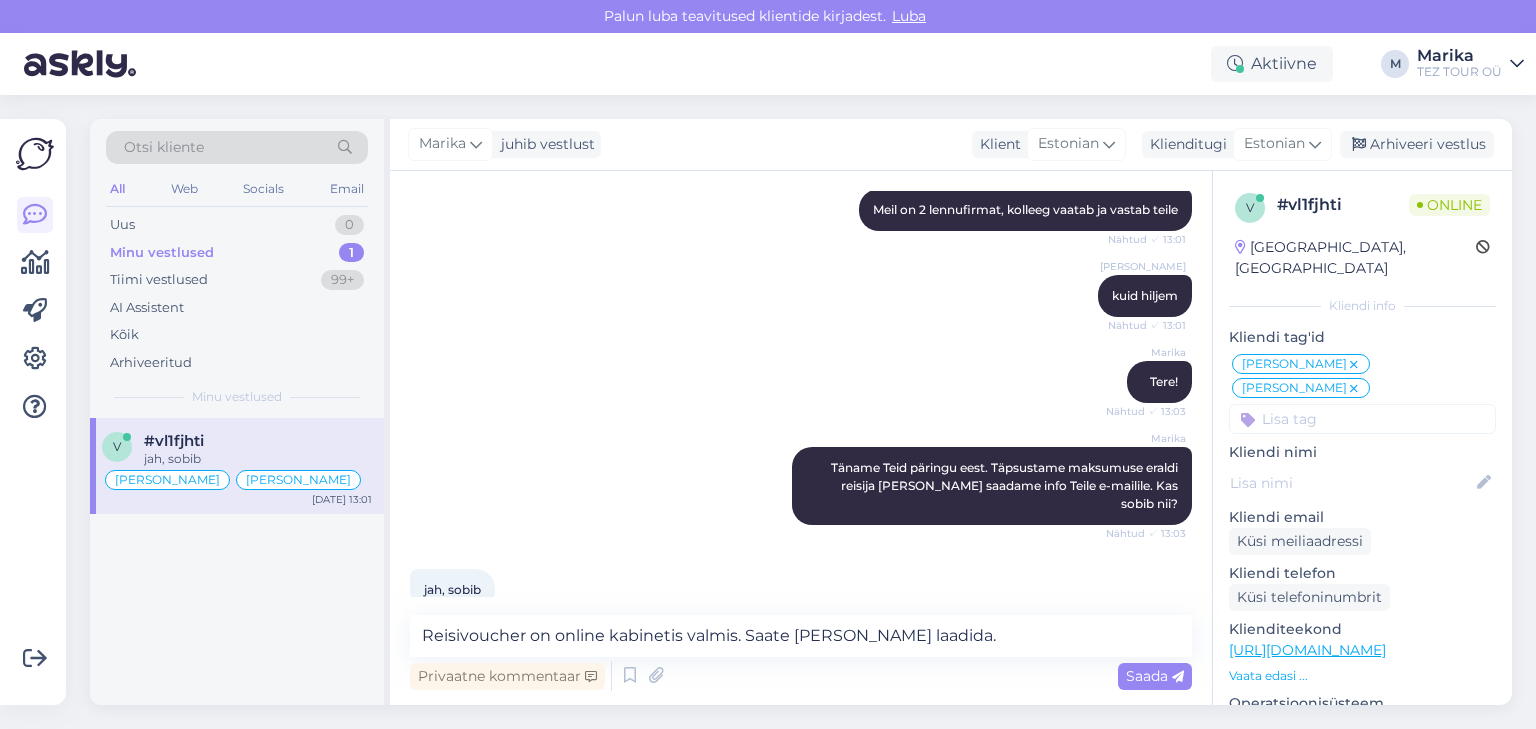 click on "Saada" at bounding box center (1155, 676) 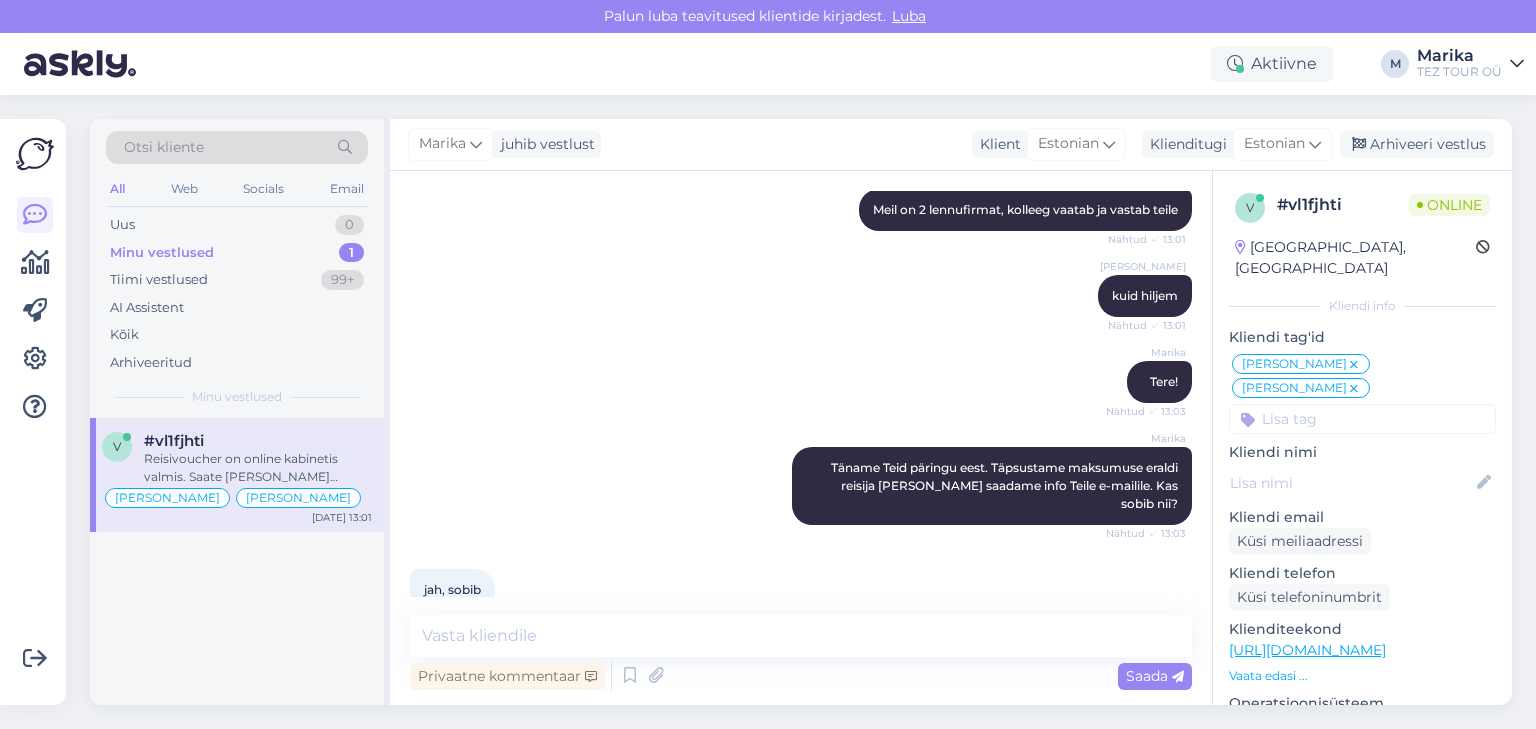 scroll, scrollTop: 2908, scrollLeft: 0, axis: vertical 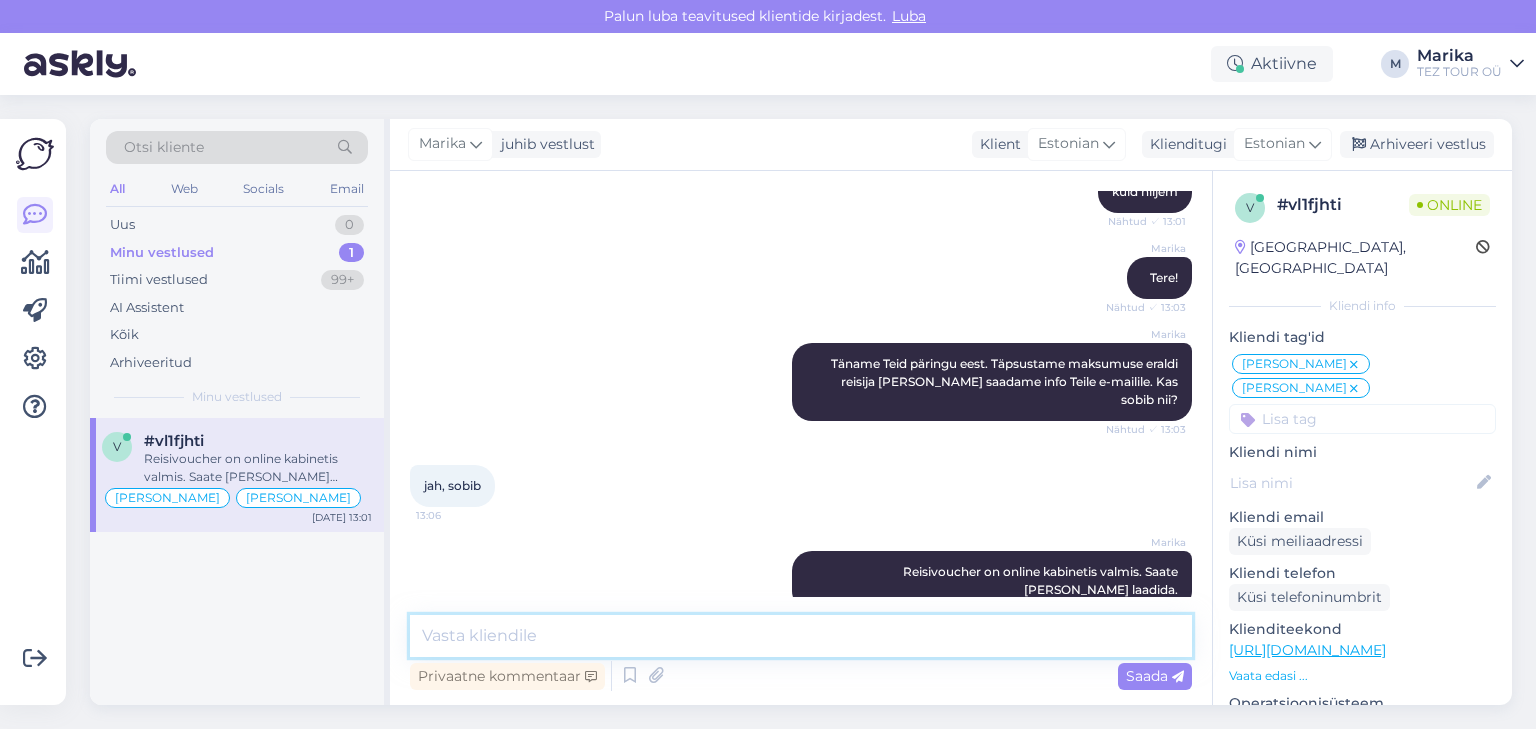 click at bounding box center [801, 636] 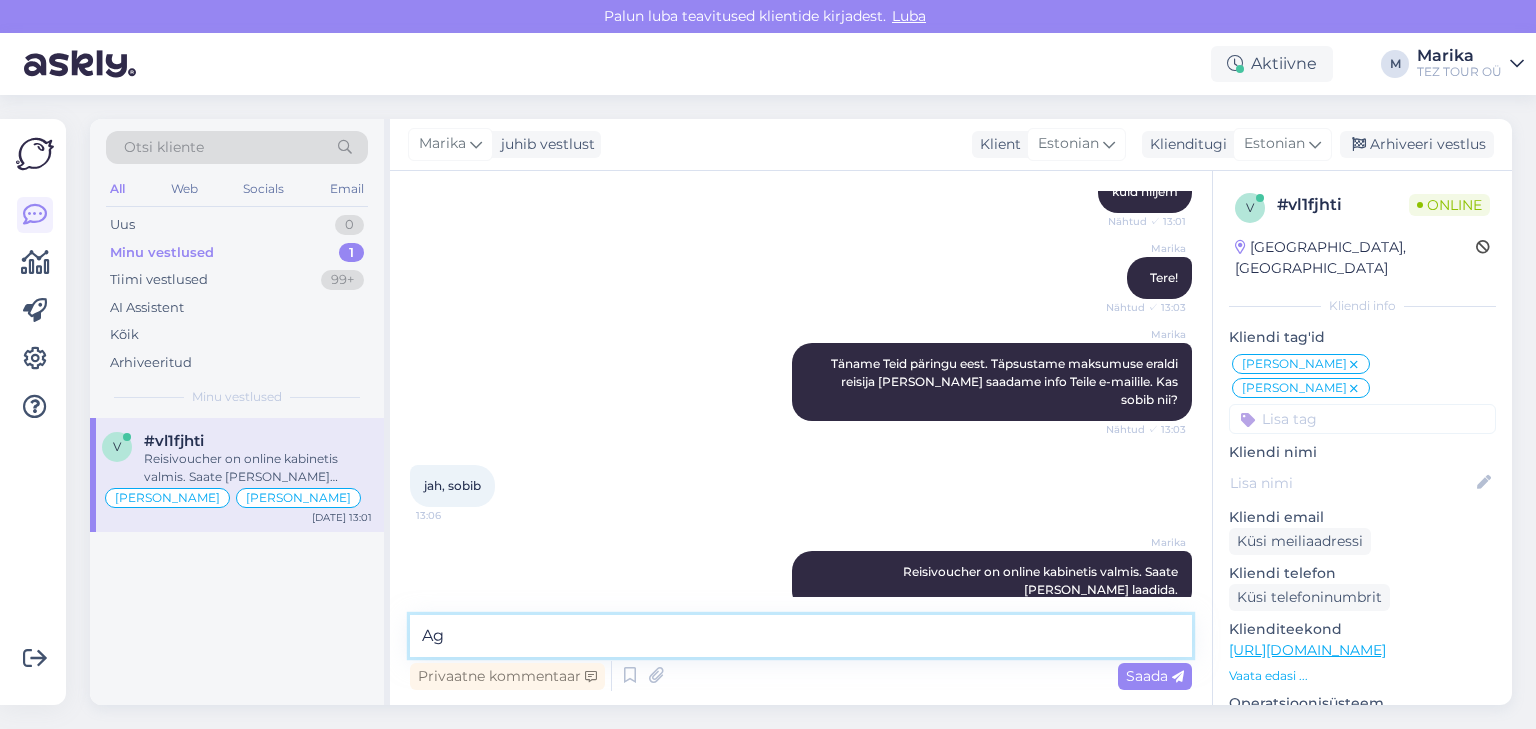 type on "A" 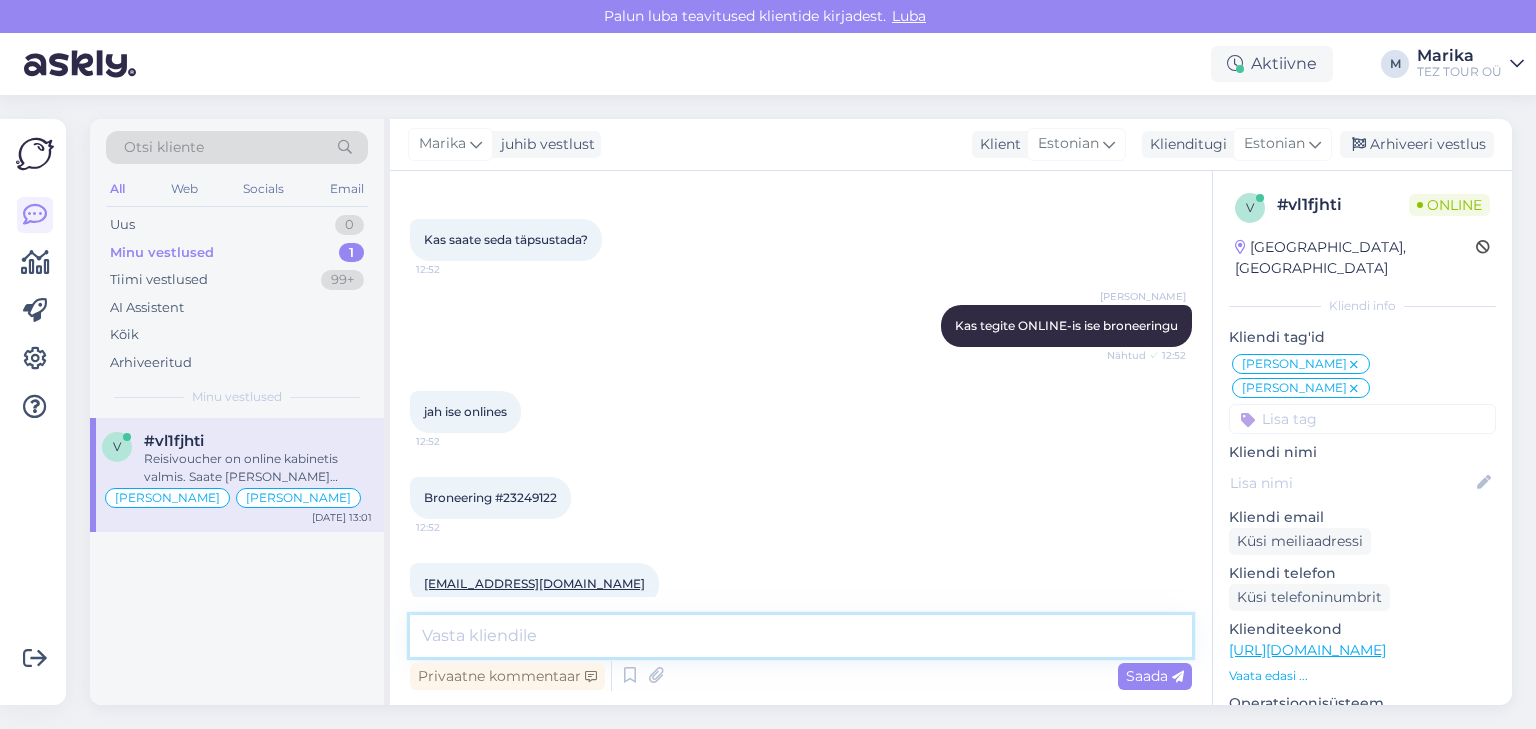 scroll, scrollTop: 1066, scrollLeft: 0, axis: vertical 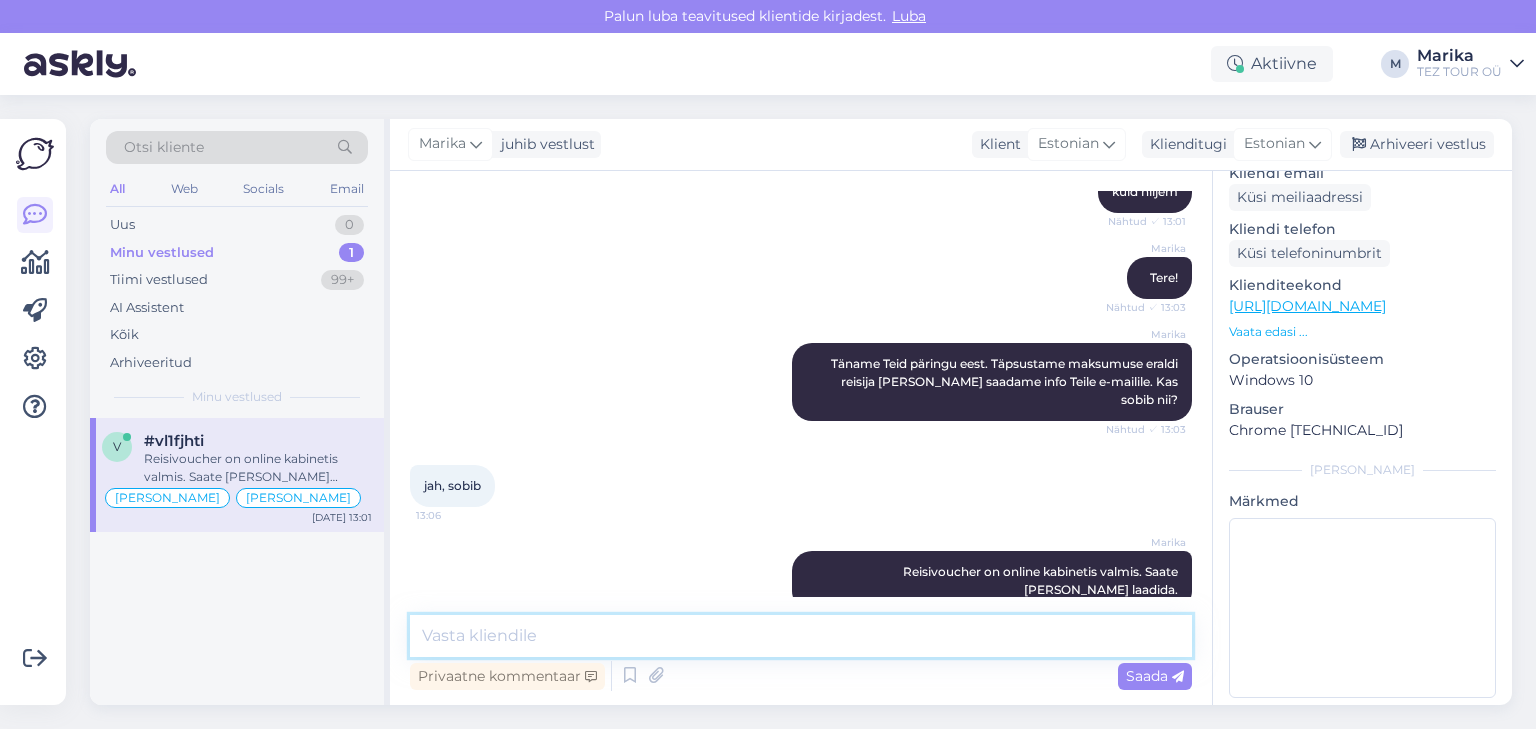 click at bounding box center [801, 636] 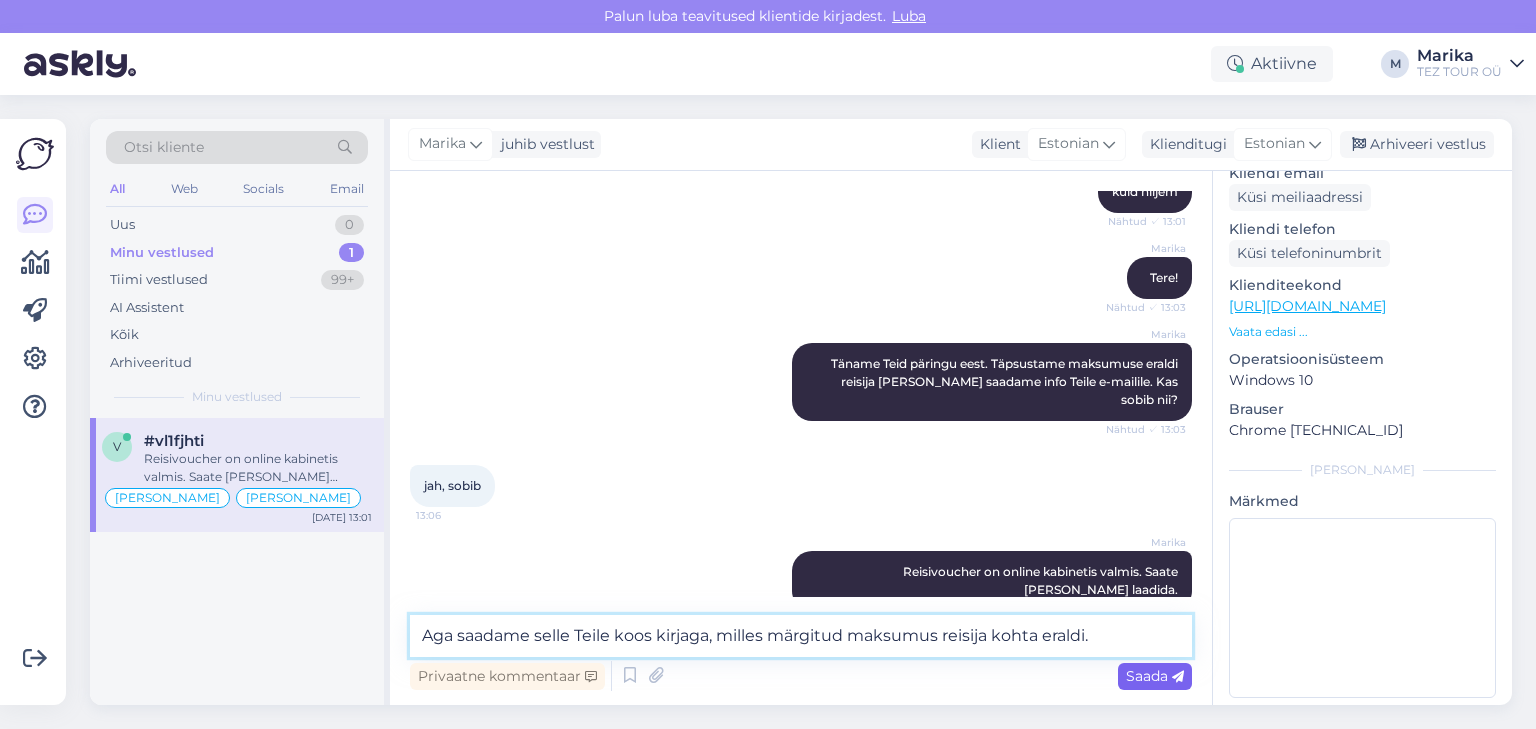 type on "Aga saadame selle Teile koos kirjaga, milles märgitud maksumus reisija kohta eraldi." 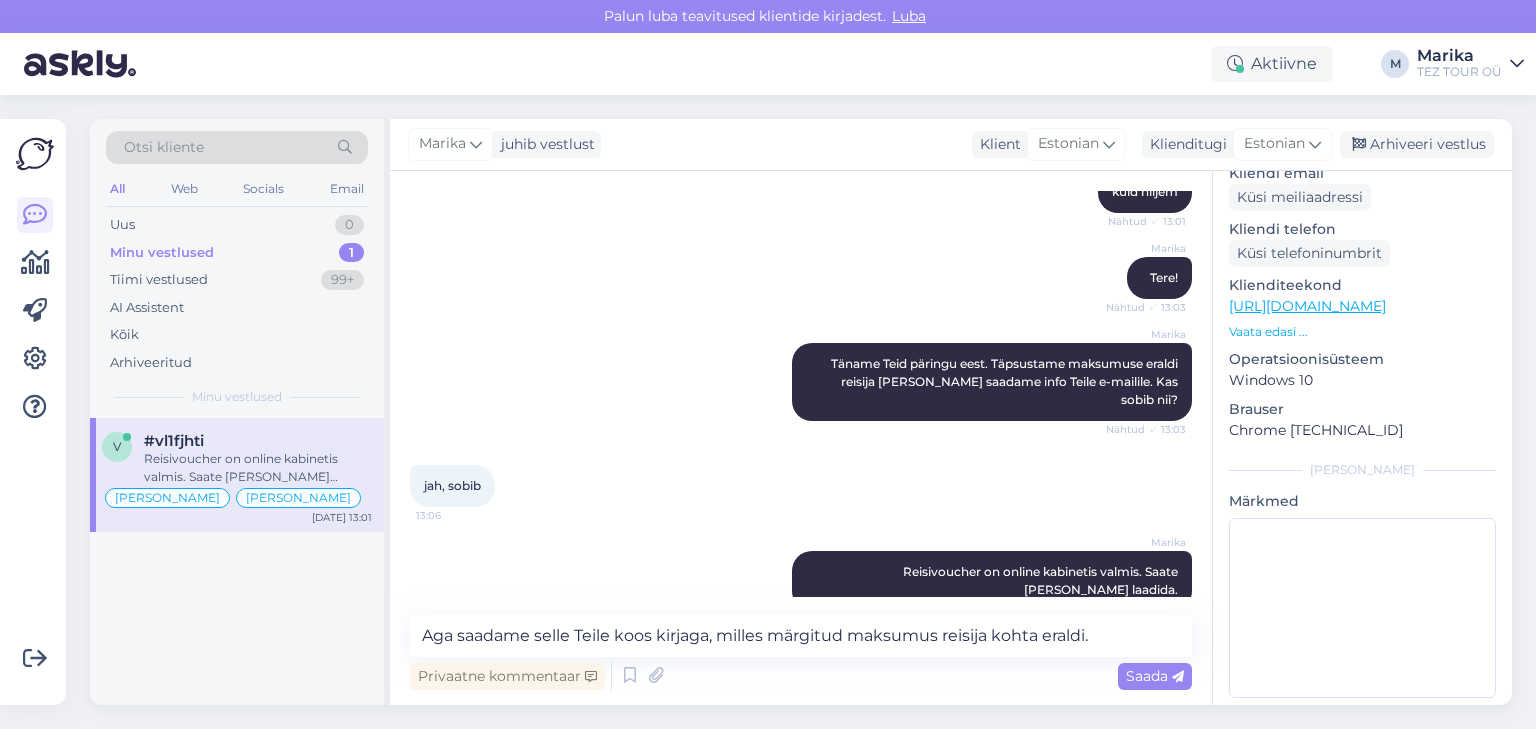 click on "Saada" at bounding box center [1155, 676] 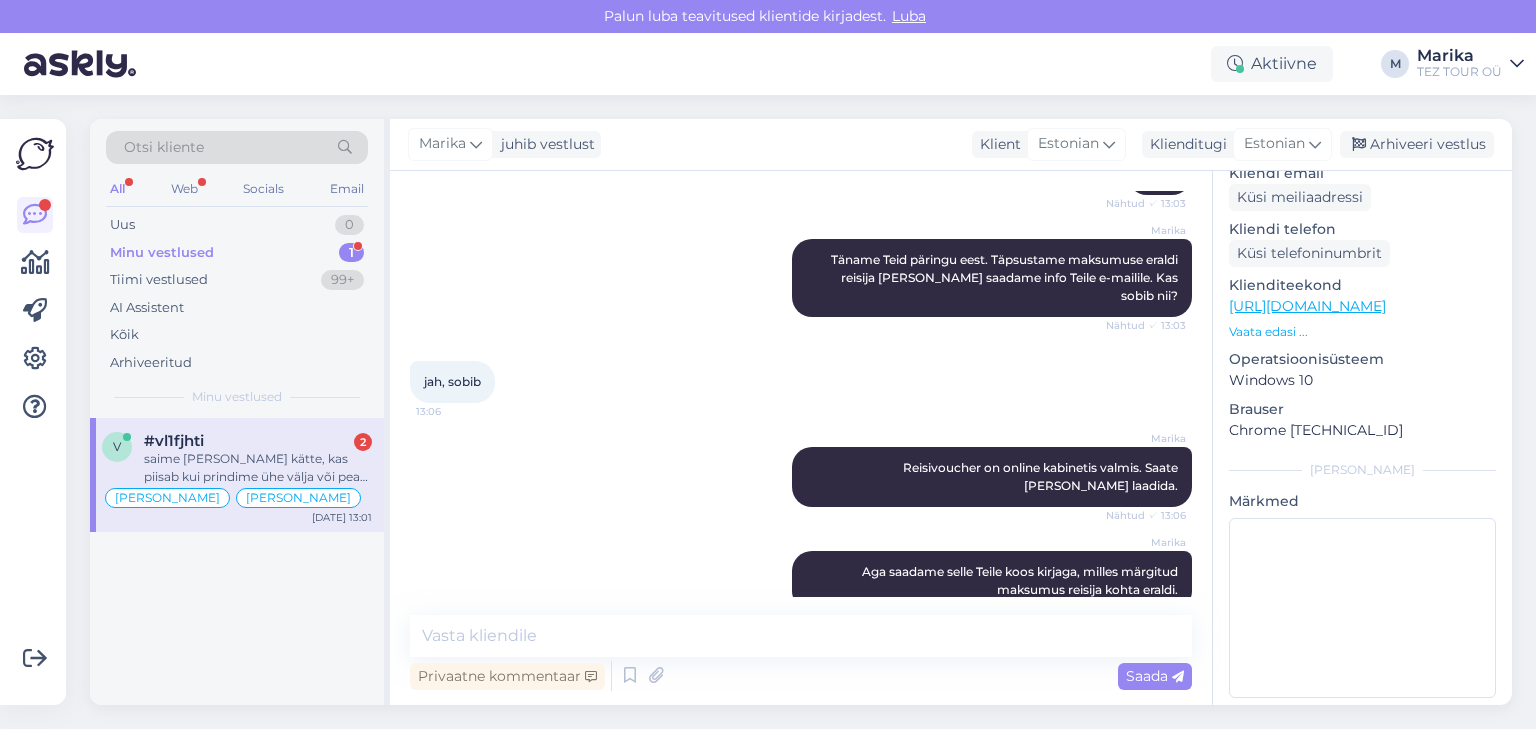 scroll, scrollTop: 3202, scrollLeft: 0, axis: vertical 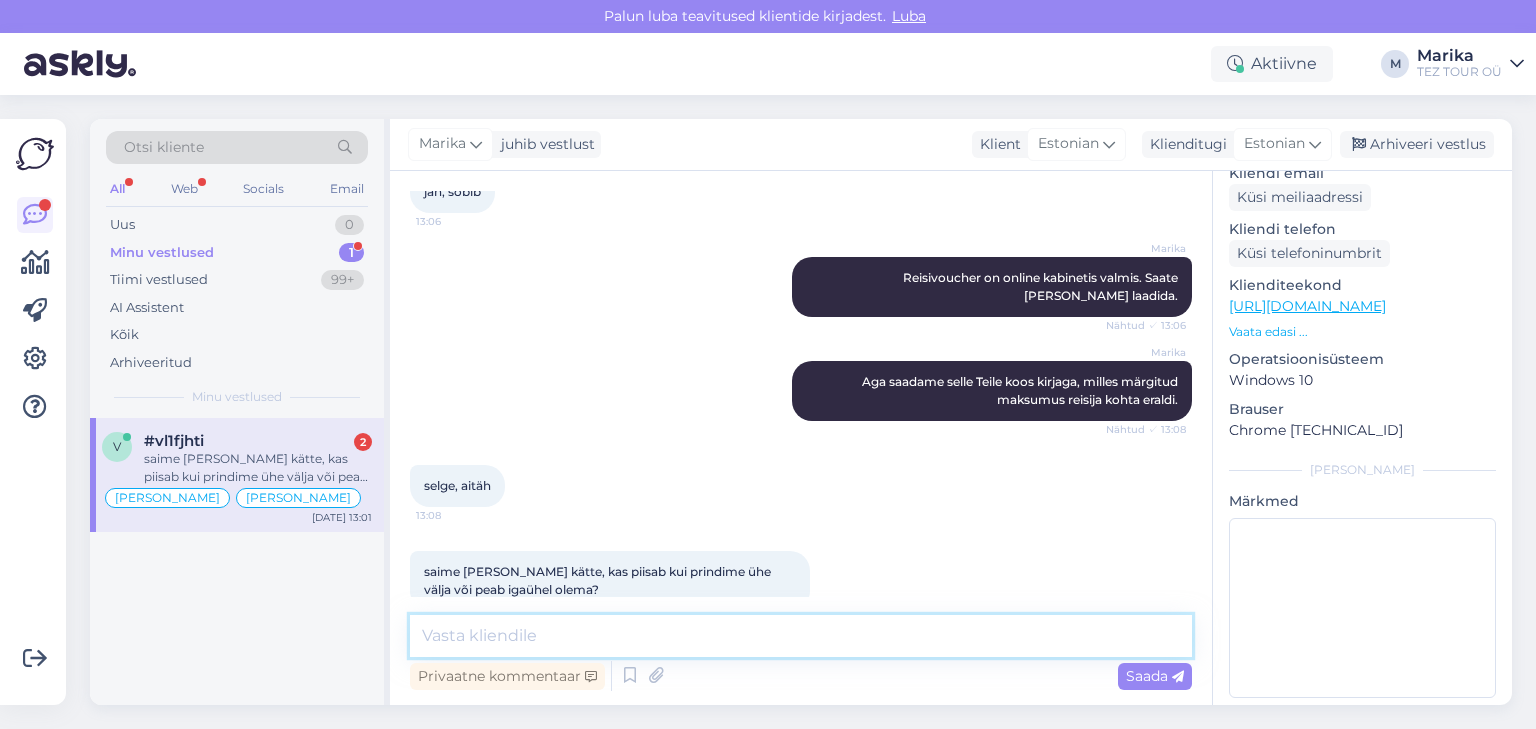 click at bounding box center [801, 636] 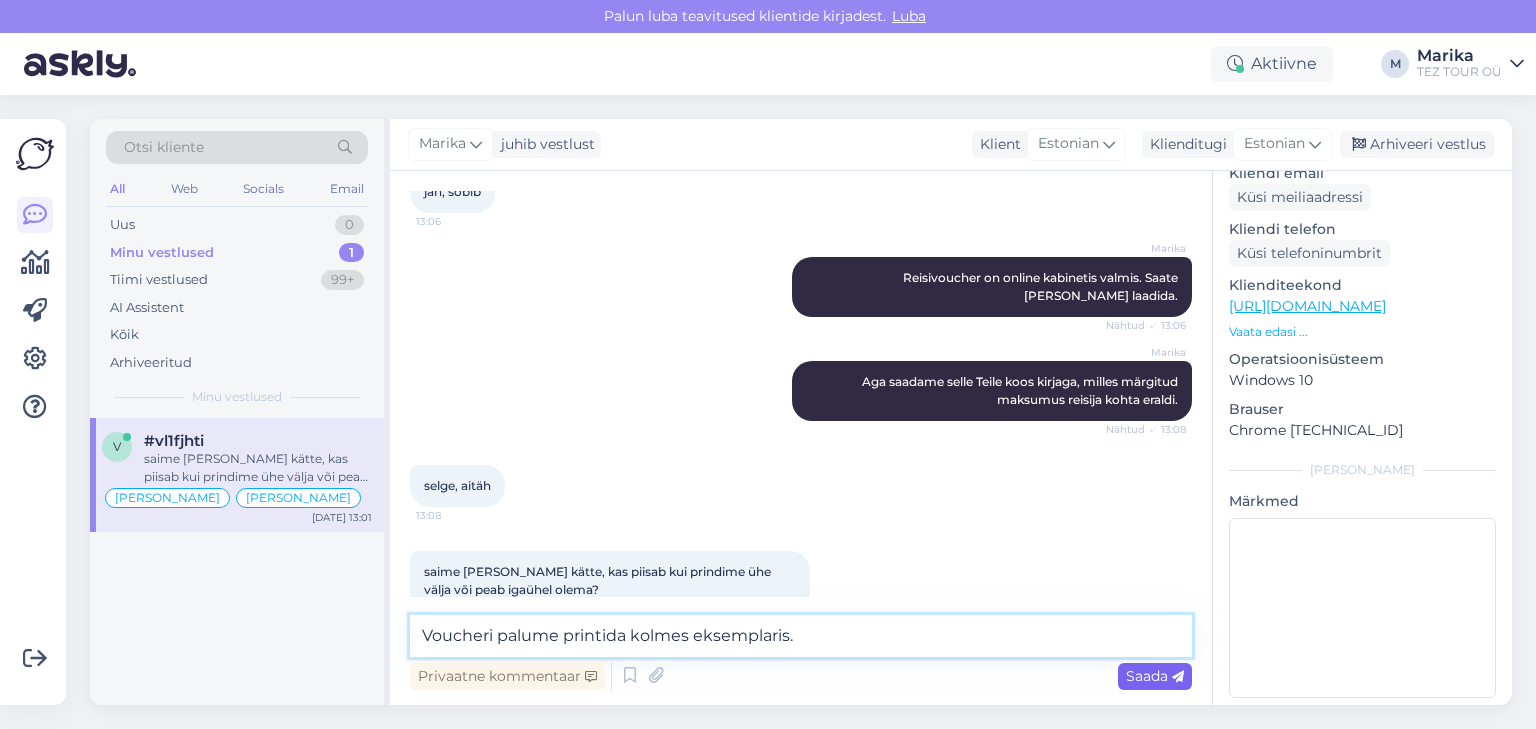type on "Voucheri palume printida kolmes eksemplaris." 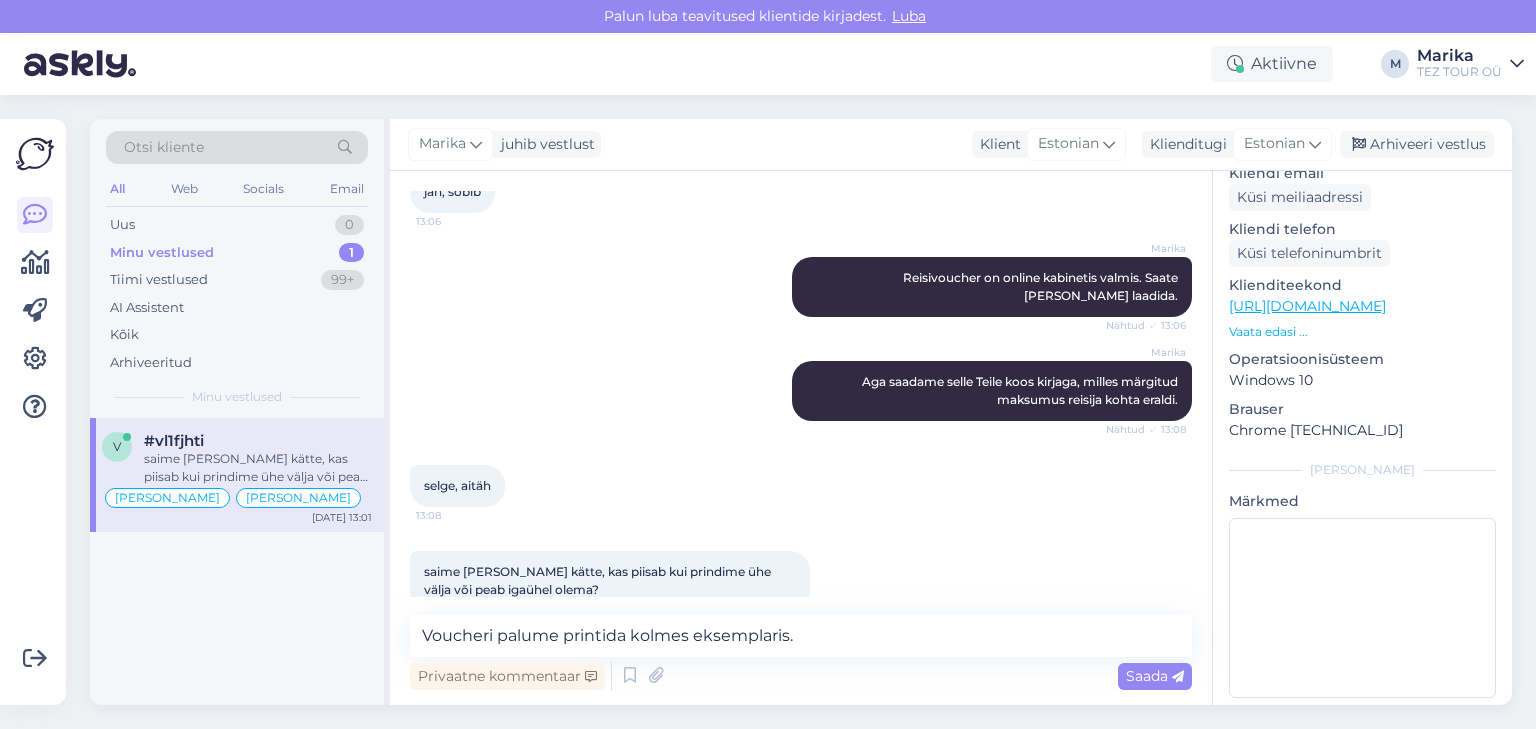 click on "Saada" at bounding box center [1155, 676] 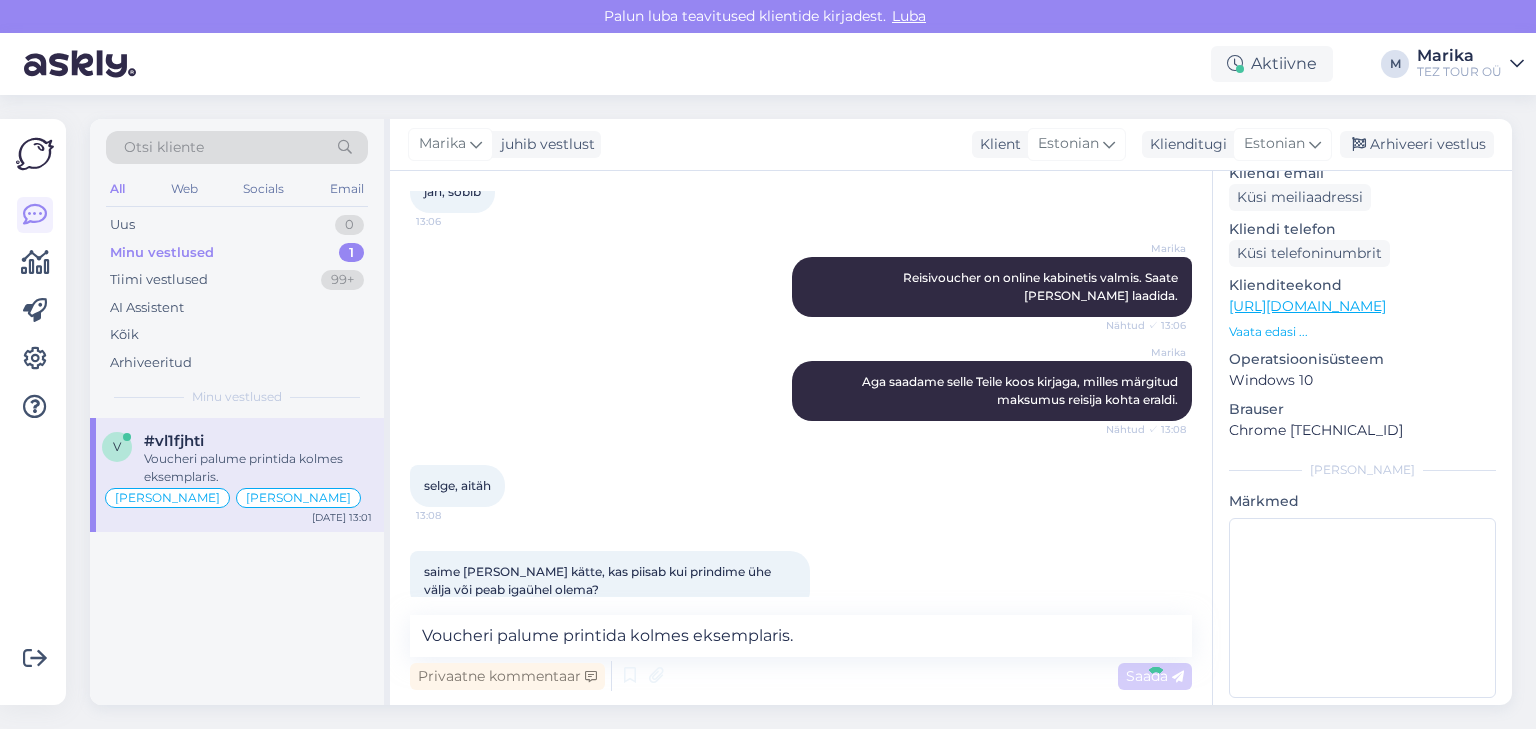 type 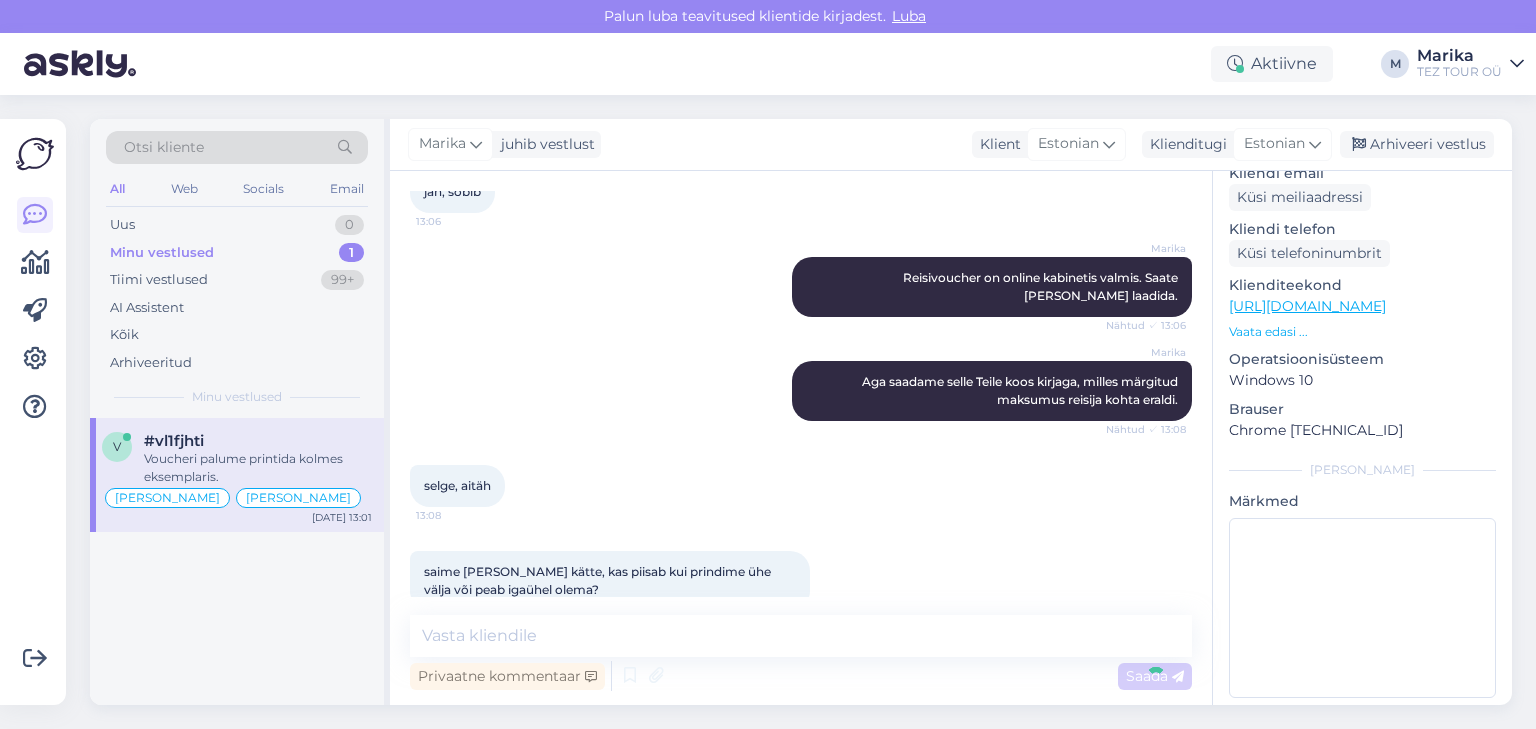scroll, scrollTop: 3288, scrollLeft: 0, axis: vertical 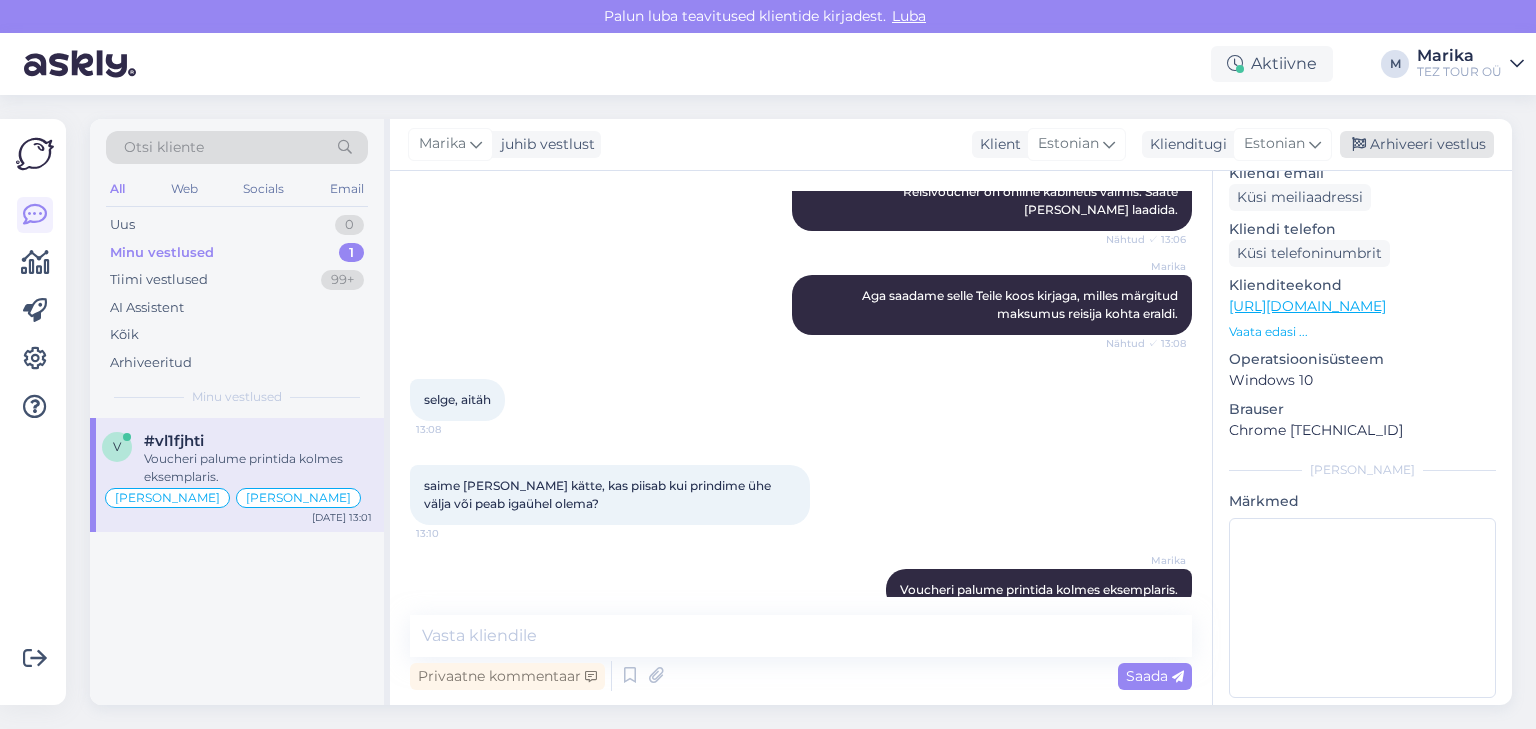 click on "Arhiveeri vestlus" at bounding box center (1417, 144) 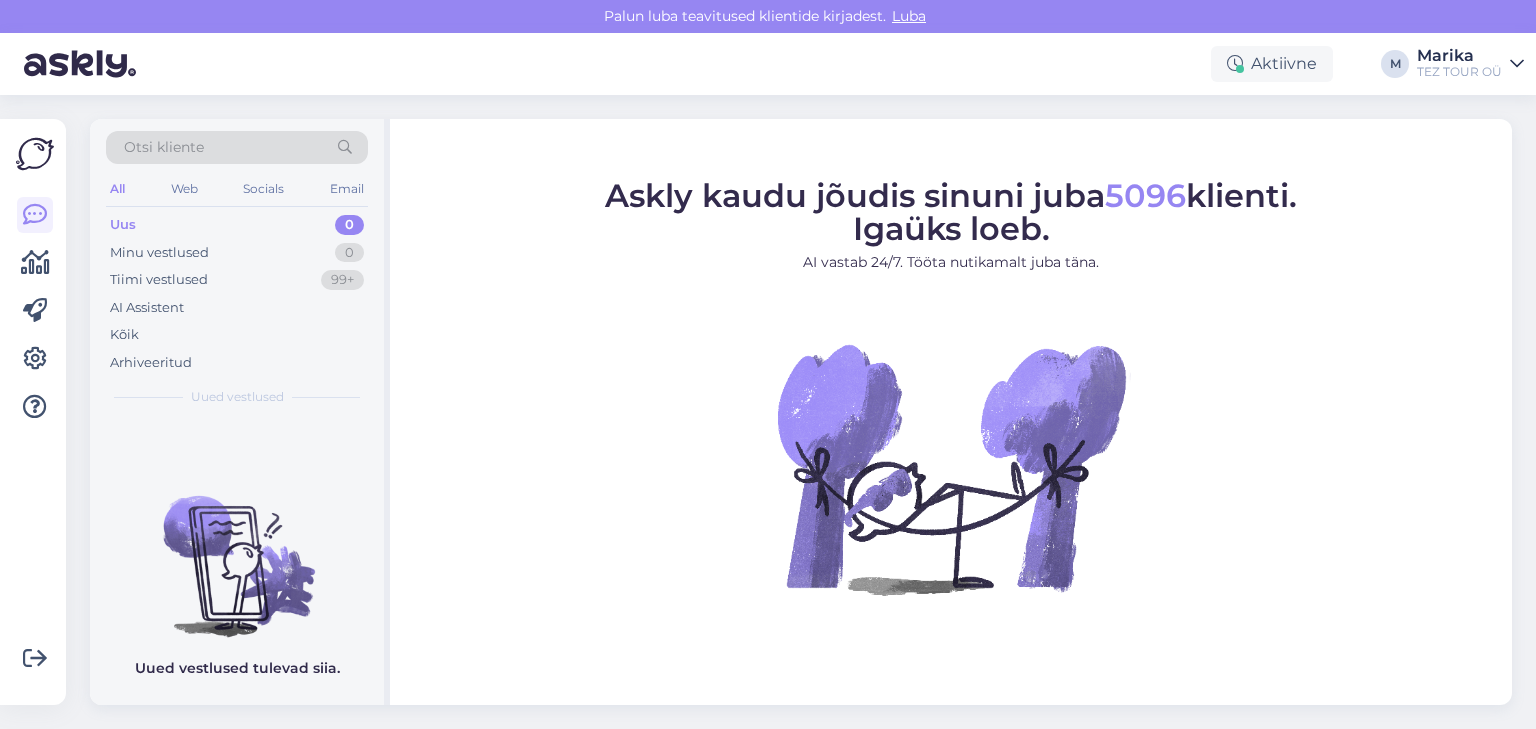 scroll, scrollTop: 0, scrollLeft: 0, axis: both 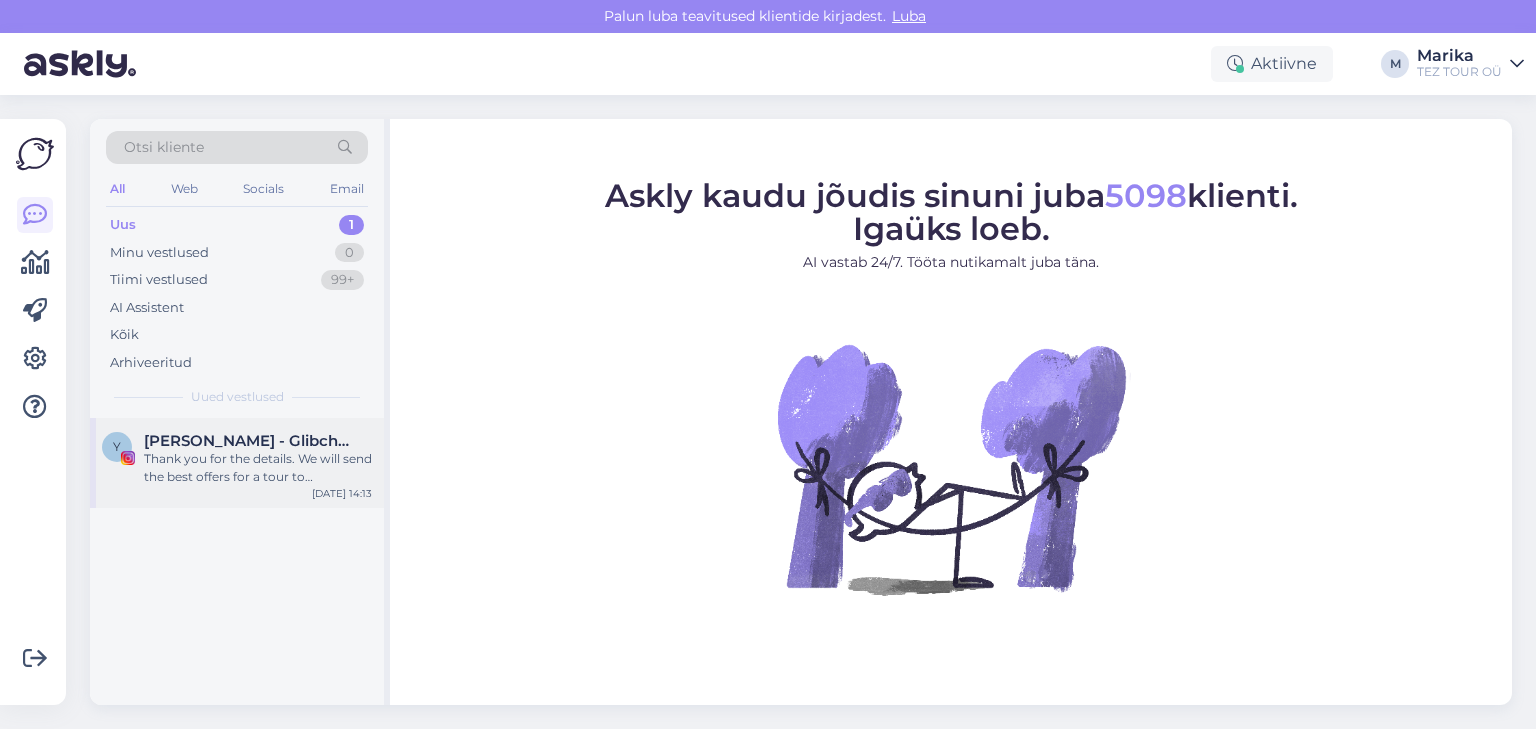click on "Thank you for the details. We will send the best offers for a tour to [GEOGRAPHIC_DATA] with an all-inclusive package, including a hotel with a private beach, to your email. If you have any other preferences or questions, please let us know." at bounding box center [258, 468] 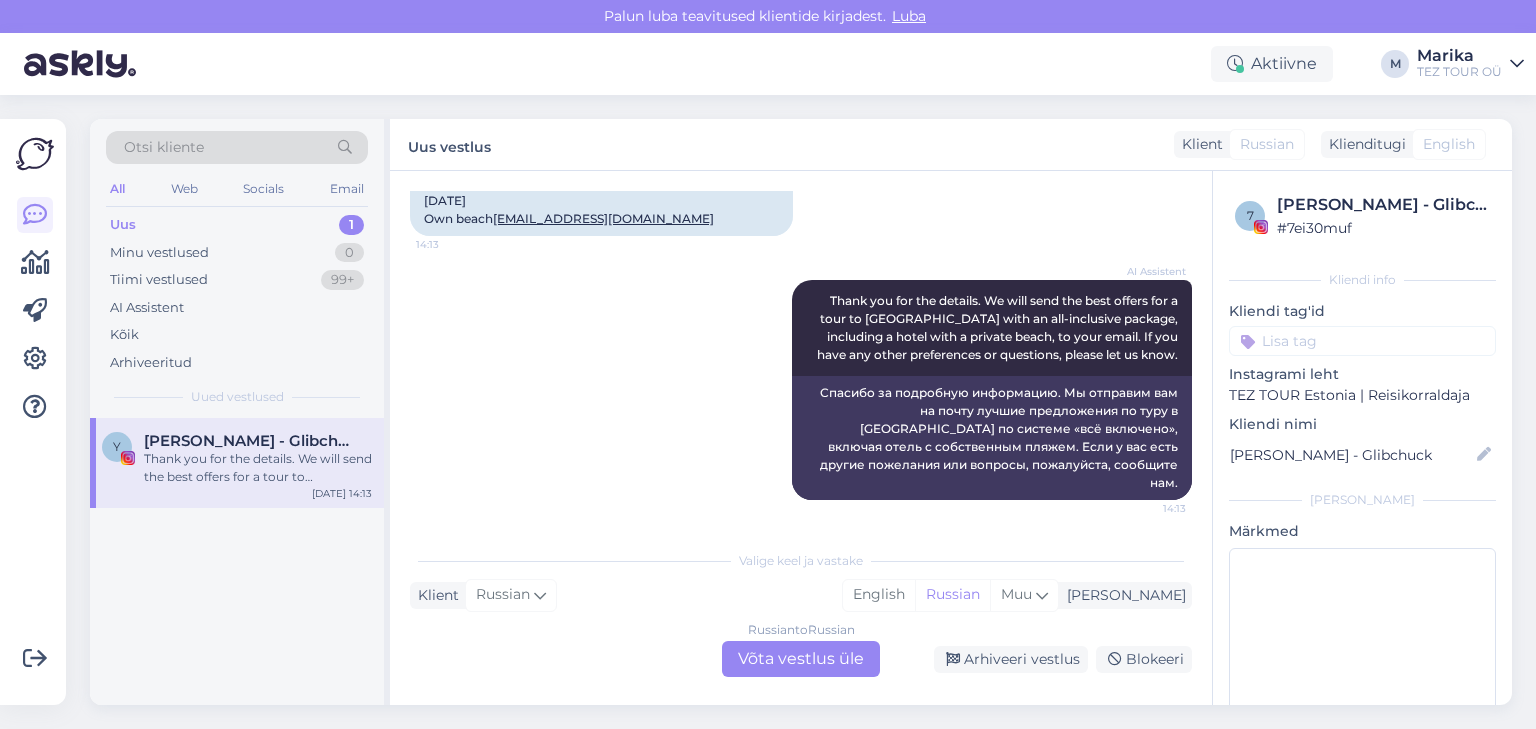 scroll, scrollTop: 811, scrollLeft: 0, axis: vertical 